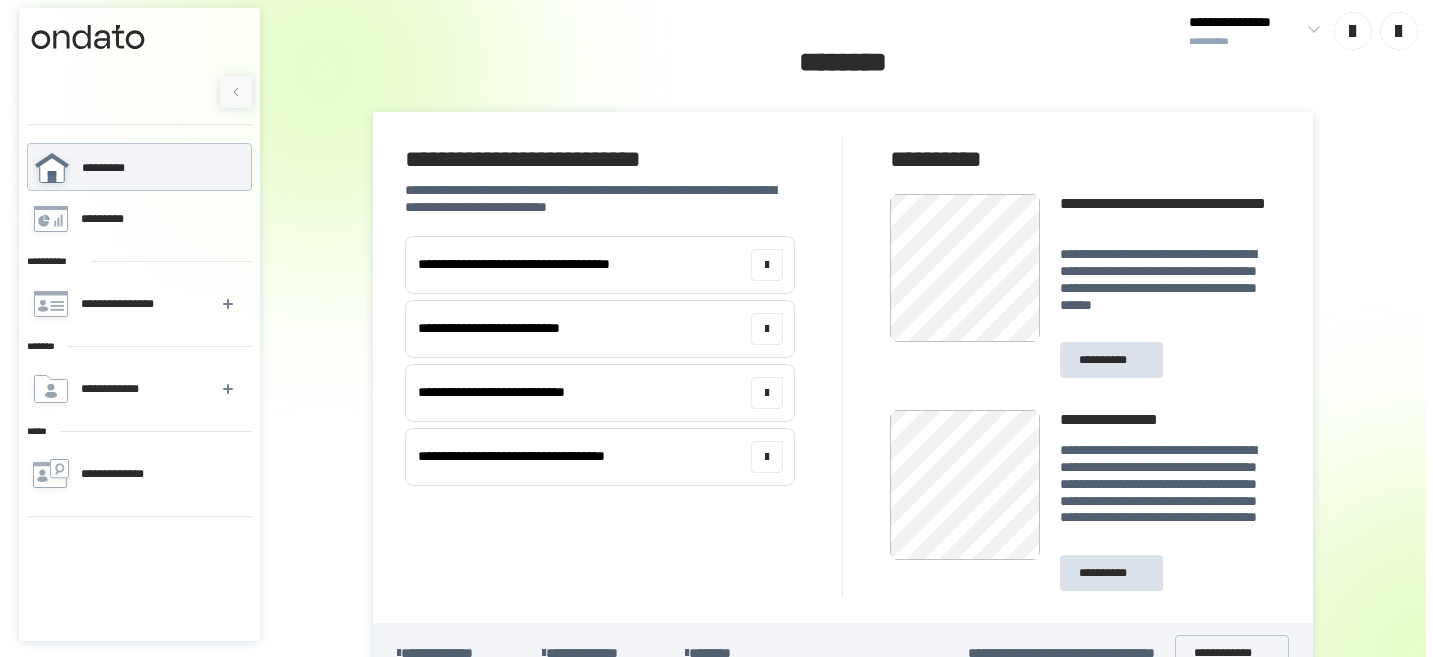 scroll, scrollTop: 0, scrollLeft: 0, axis: both 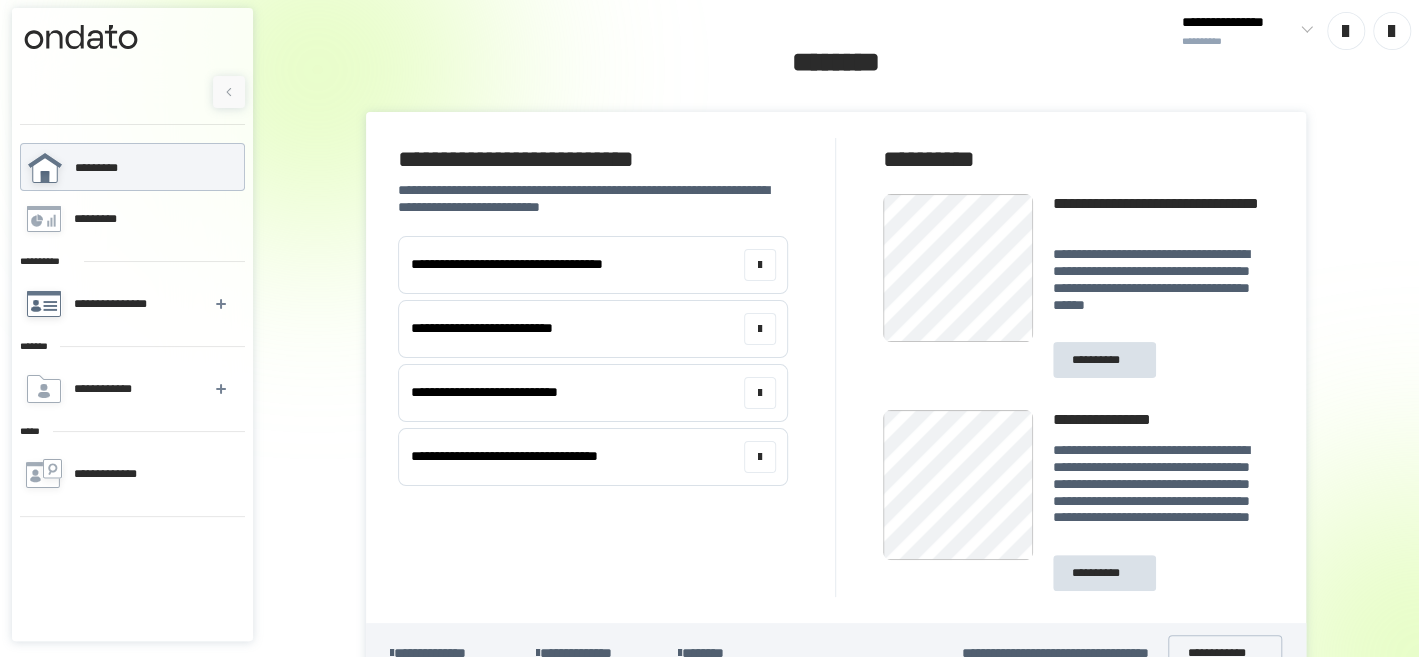 click on "**********" at bounding box center (131, 304) 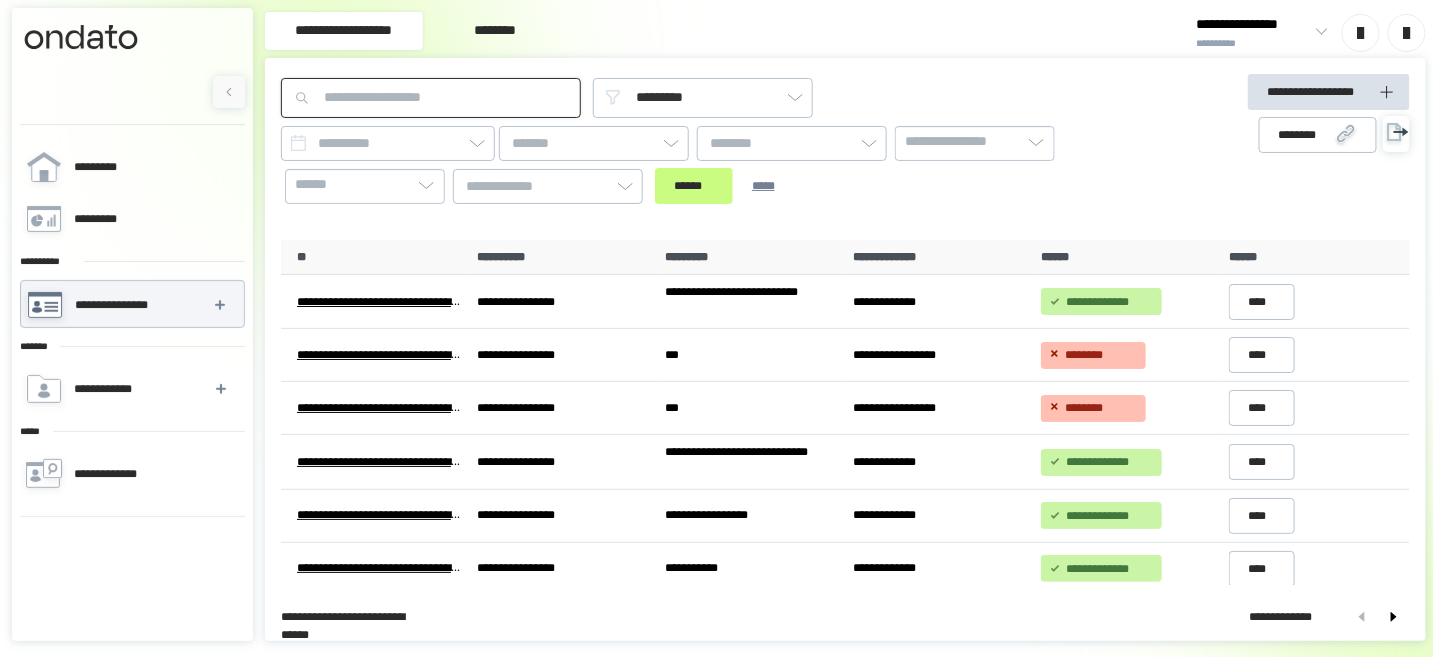 click at bounding box center (431, 98) 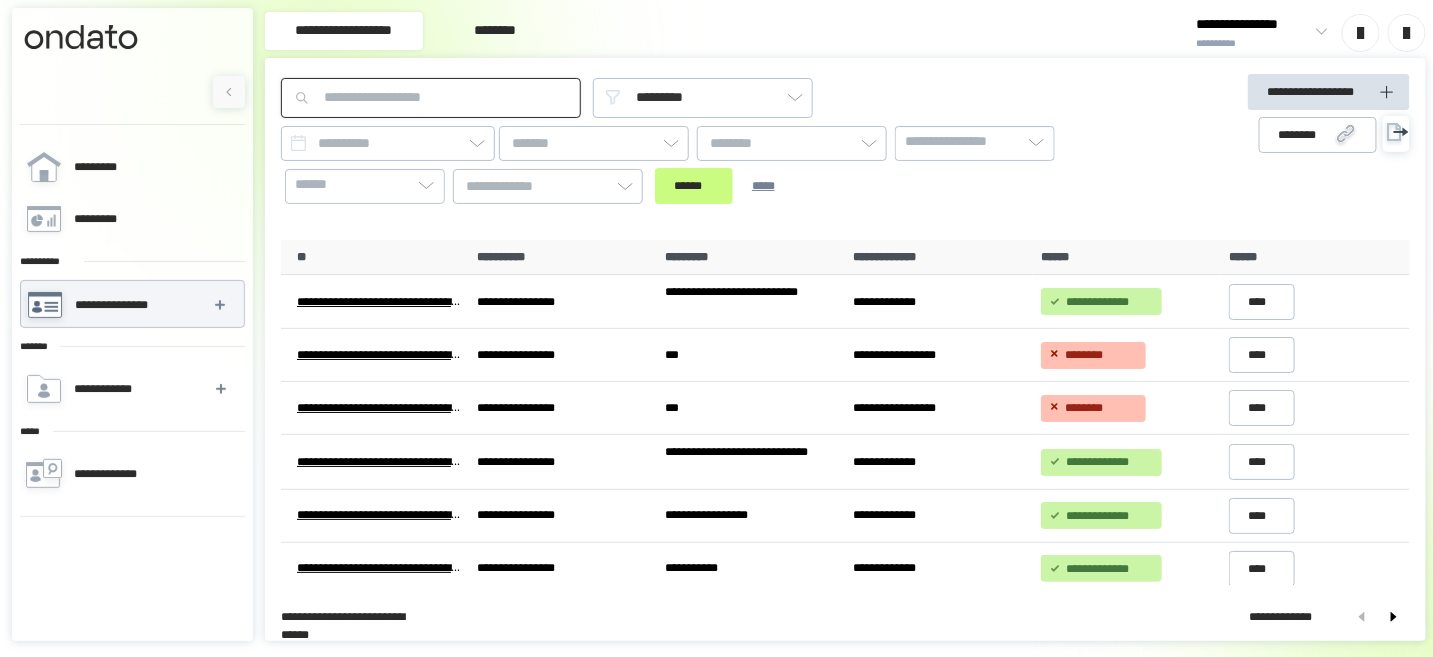 paste on "******" 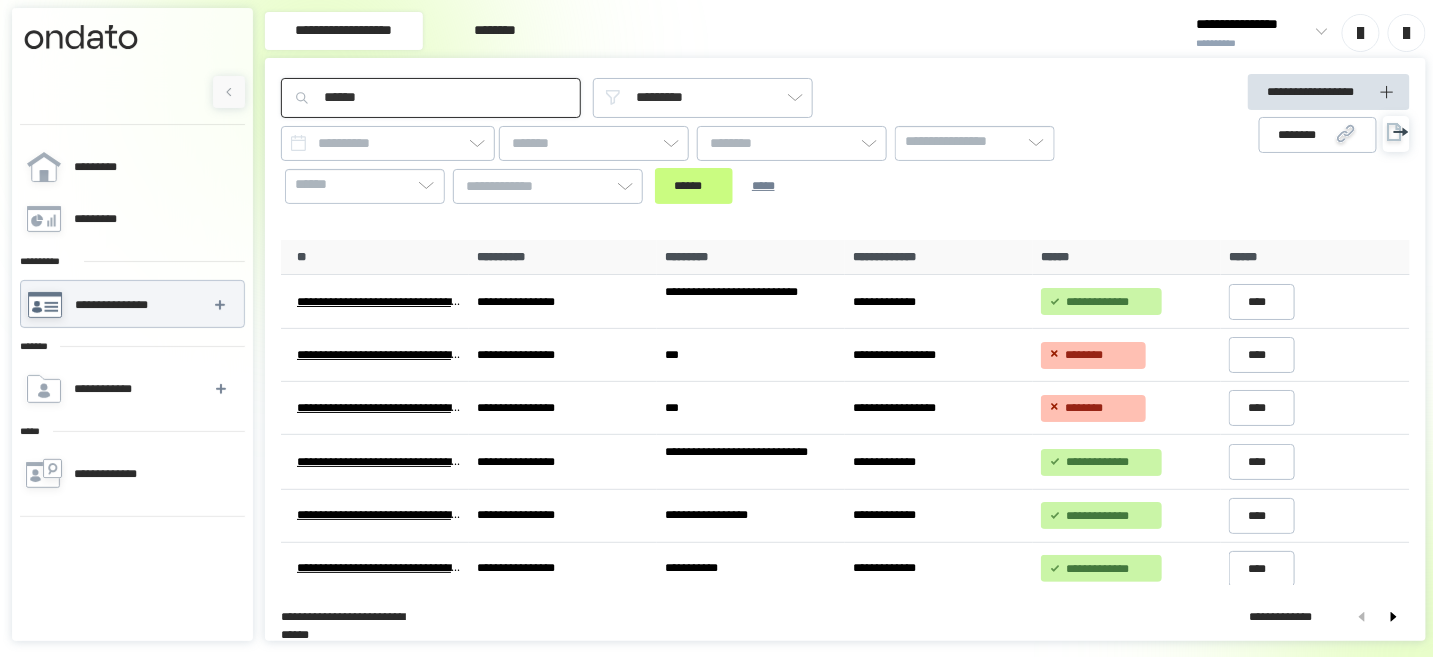 type on "******" 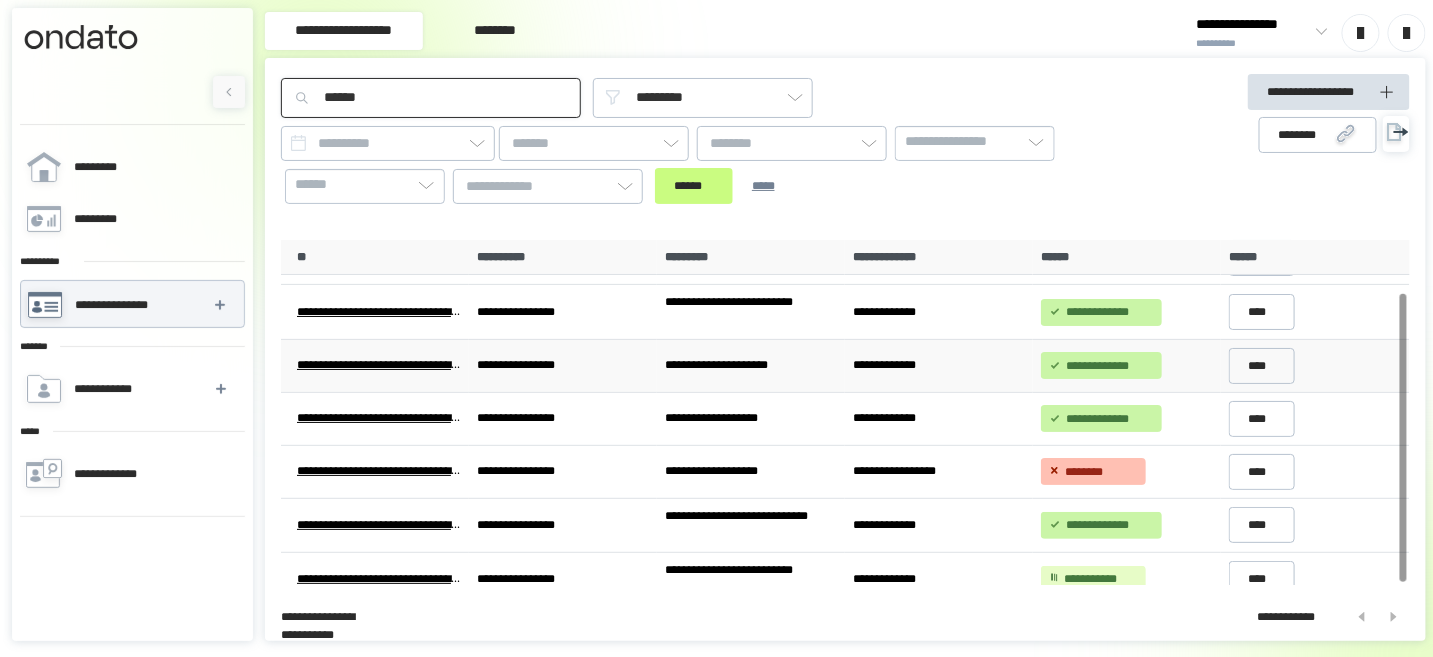 scroll, scrollTop: 62, scrollLeft: 0, axis: vertical 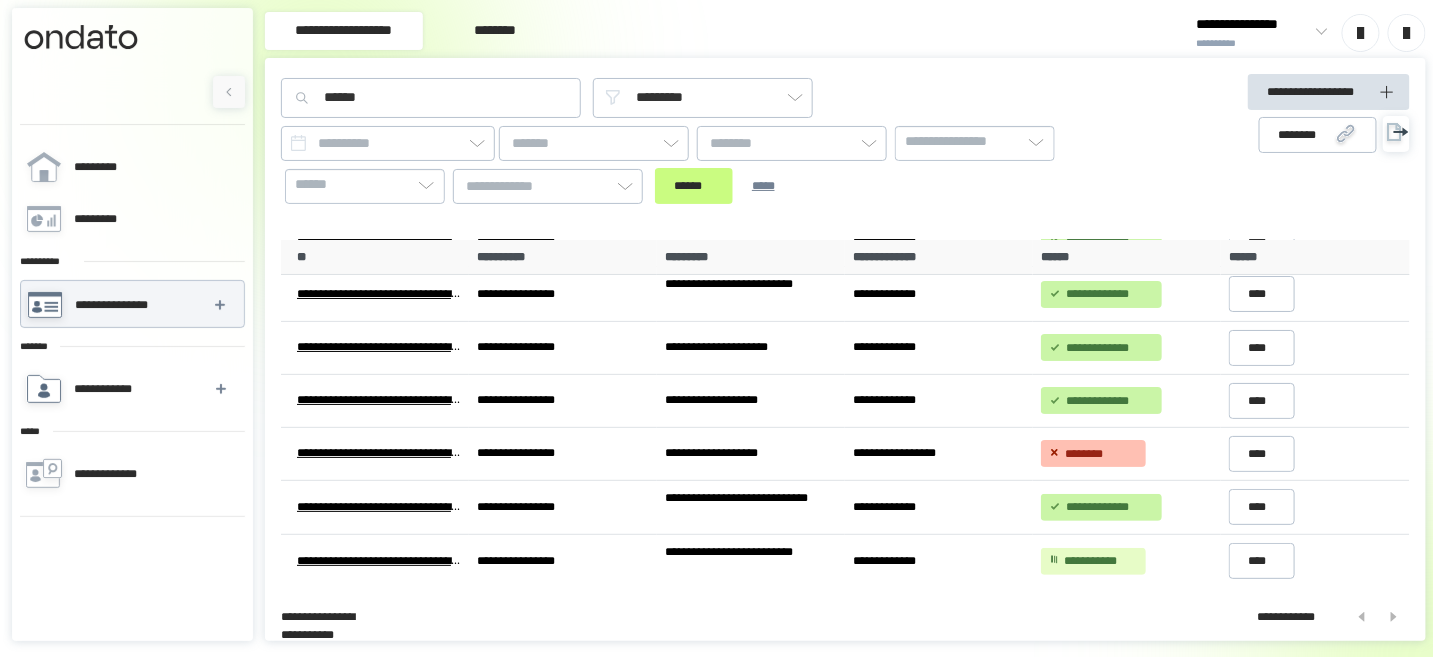 click 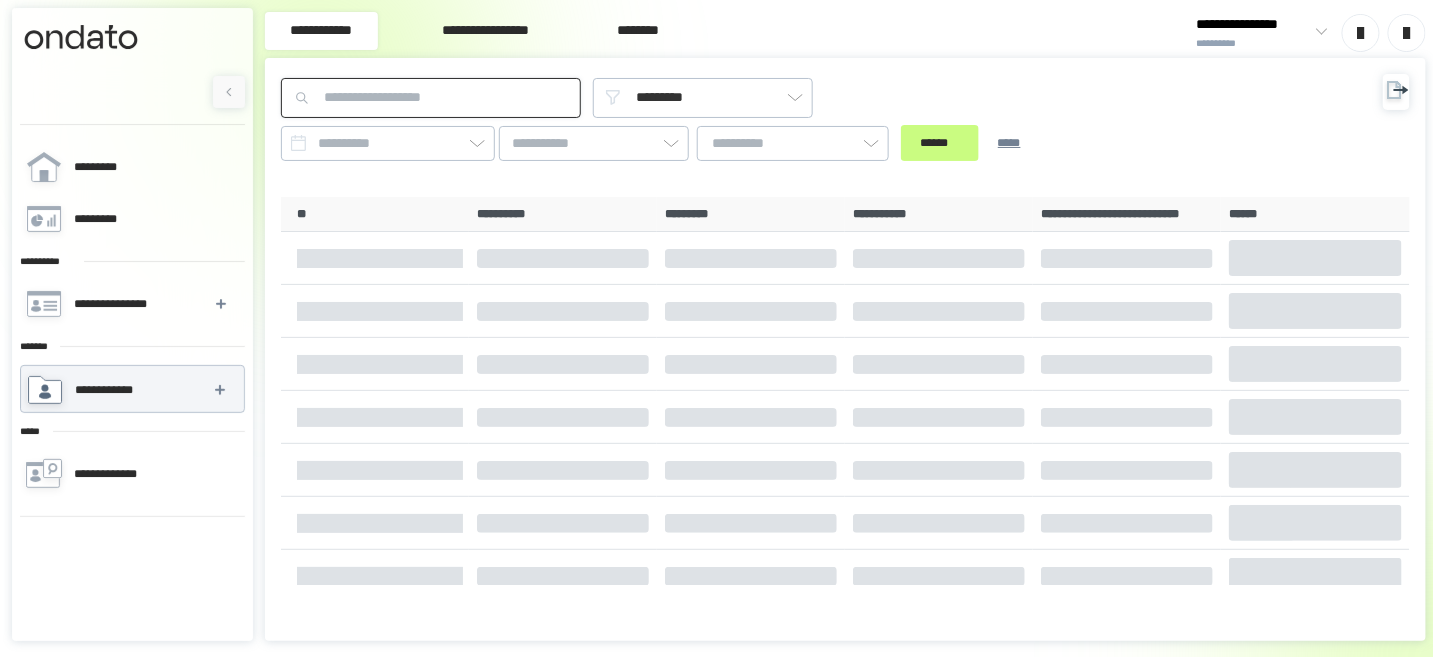 click at bounding box center [431, 98] 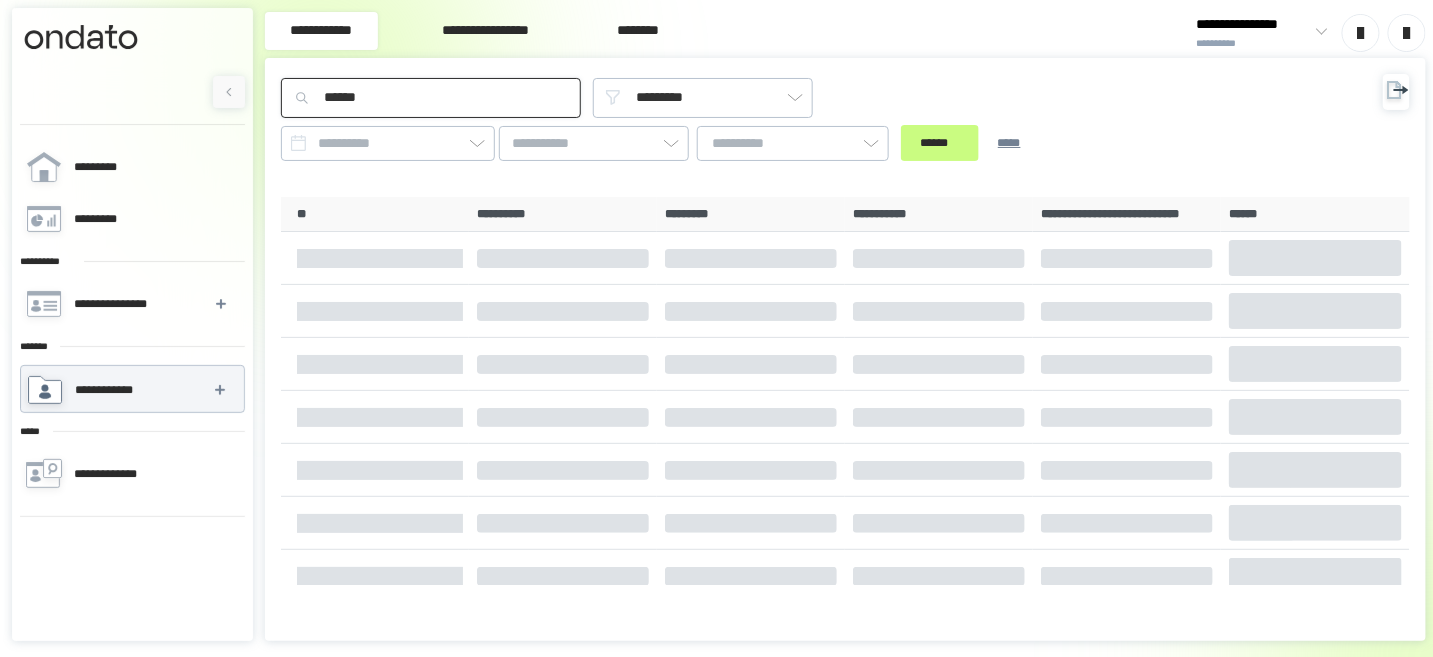 click on "******" at bounding box center [940, 143] 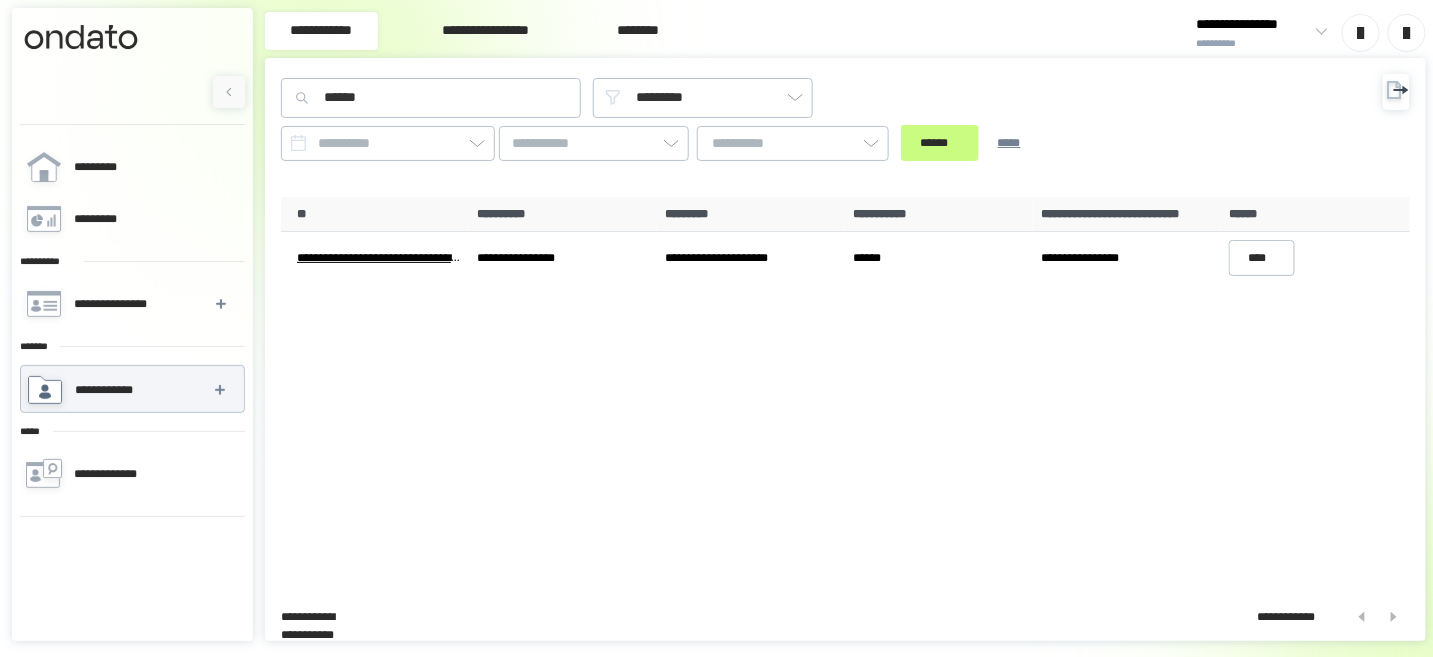 click at bounding box center [1318, 33] 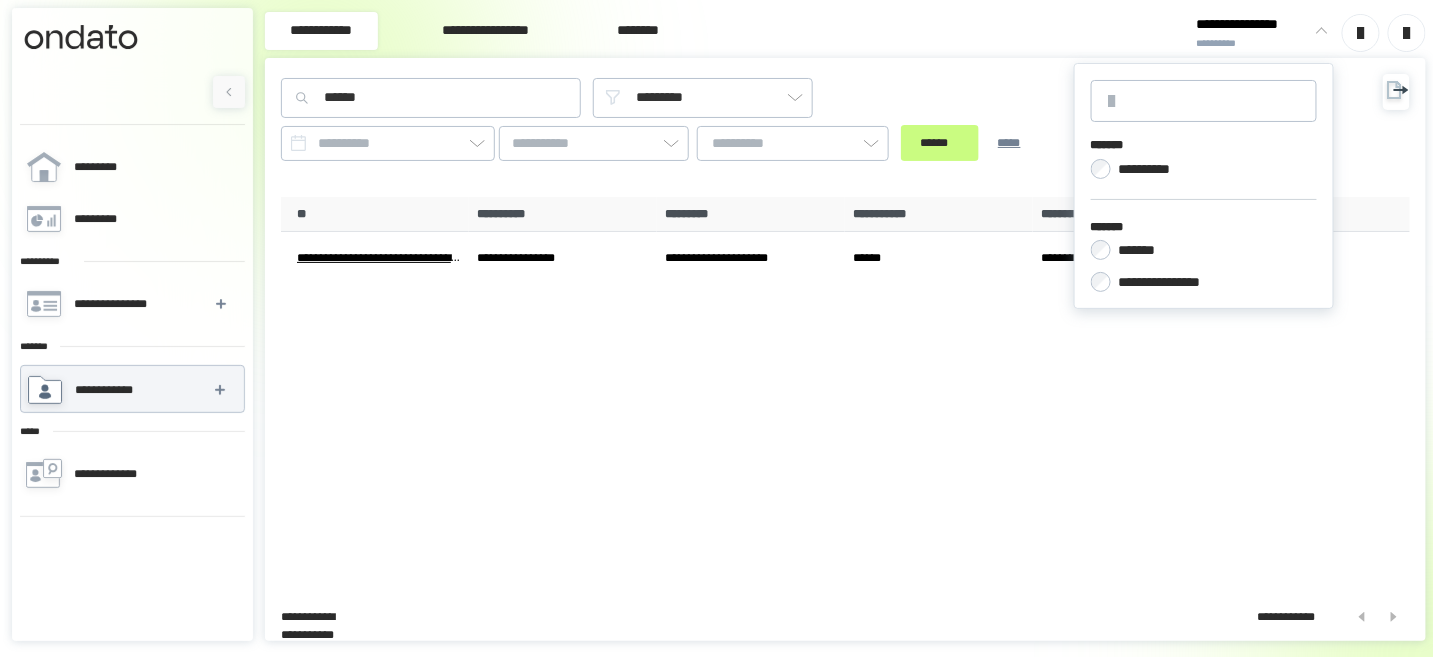 click at bounding box center [1101, 250] 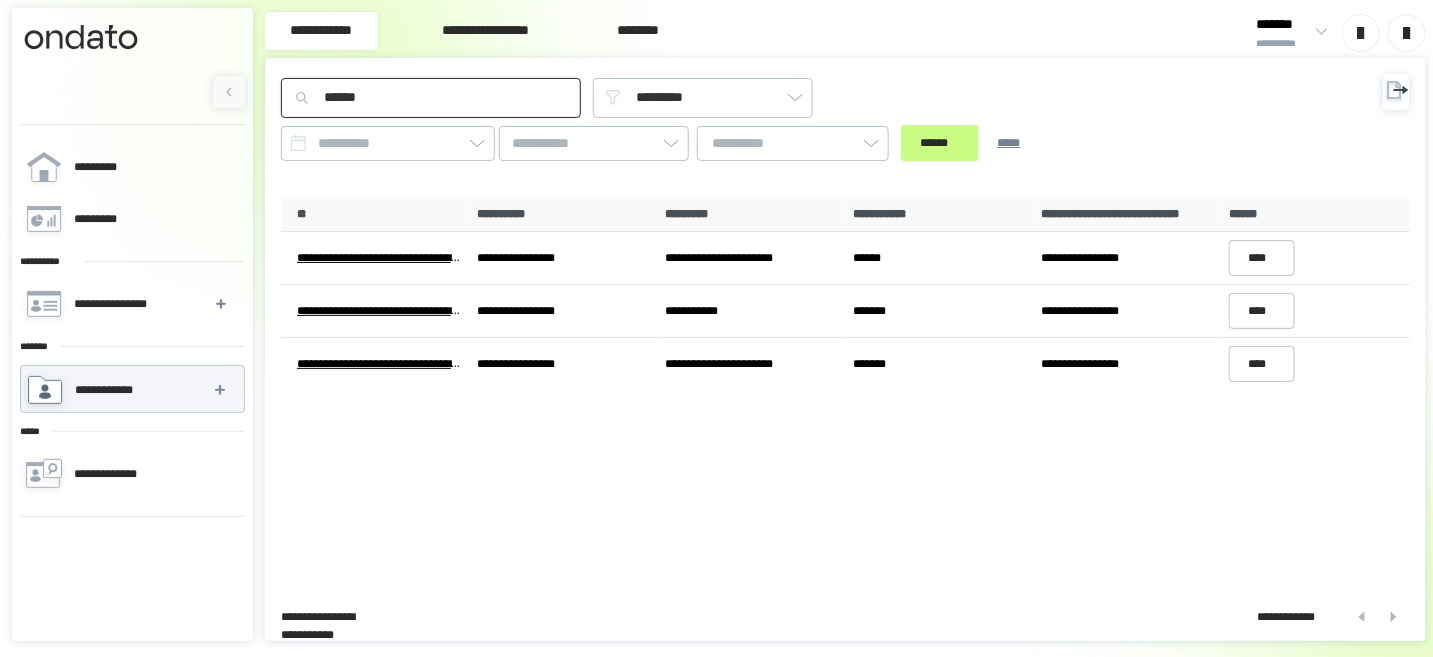 drag, startPoint x: 449, startPoint y: 95, endPoint x: 284, endPoint y: 84, distance: 165.36626 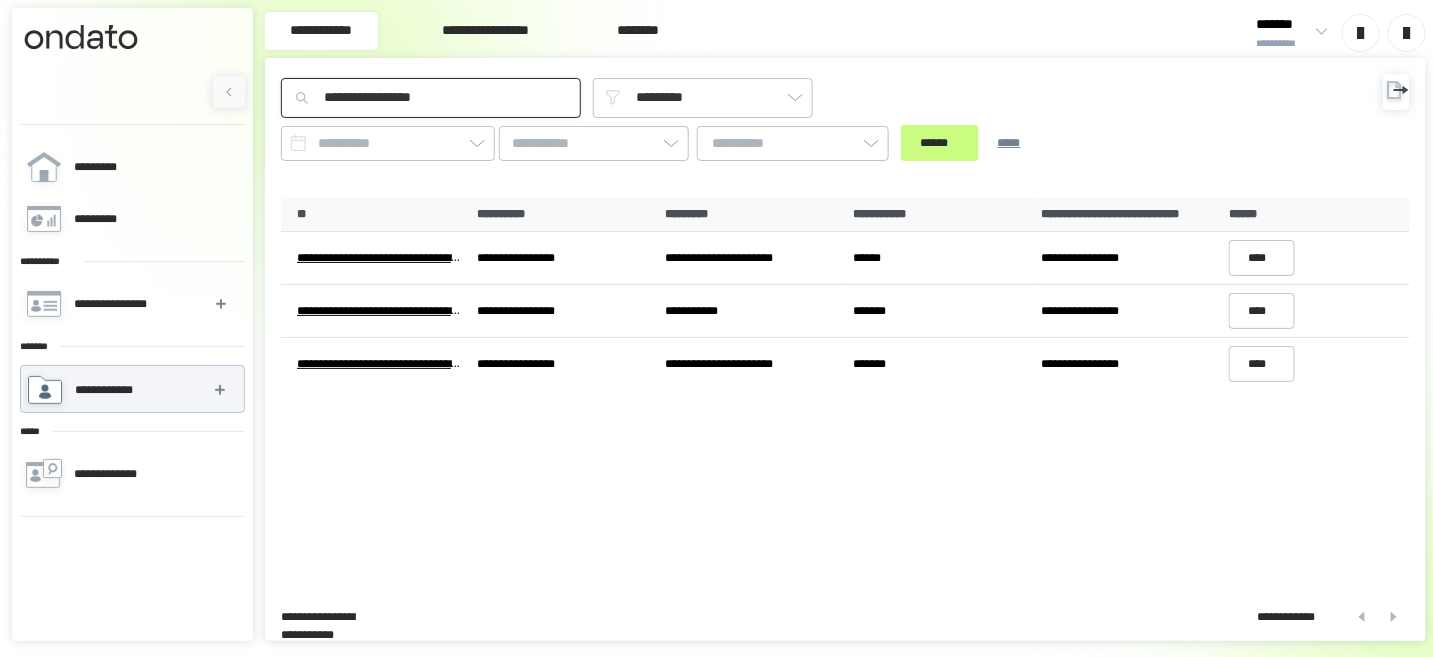 click on "******" at bounding box center [940, 143] 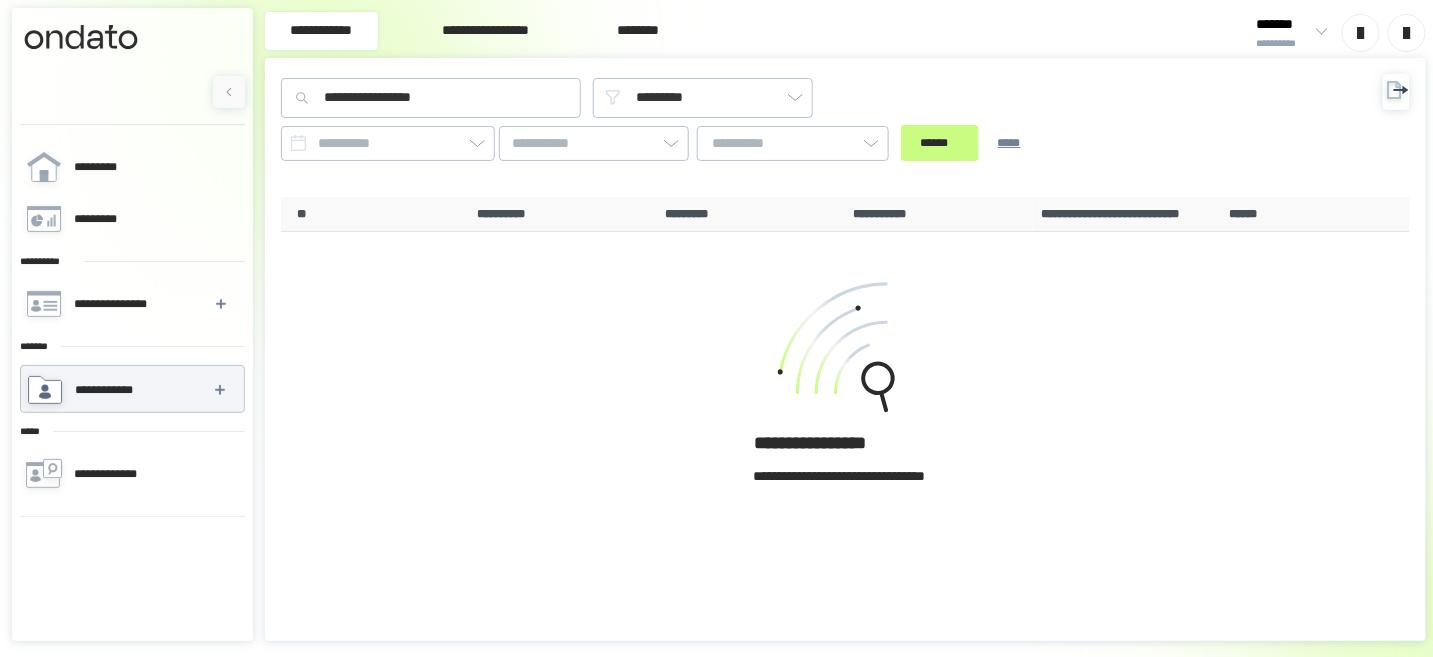 click at bounding box center [1318, 33] 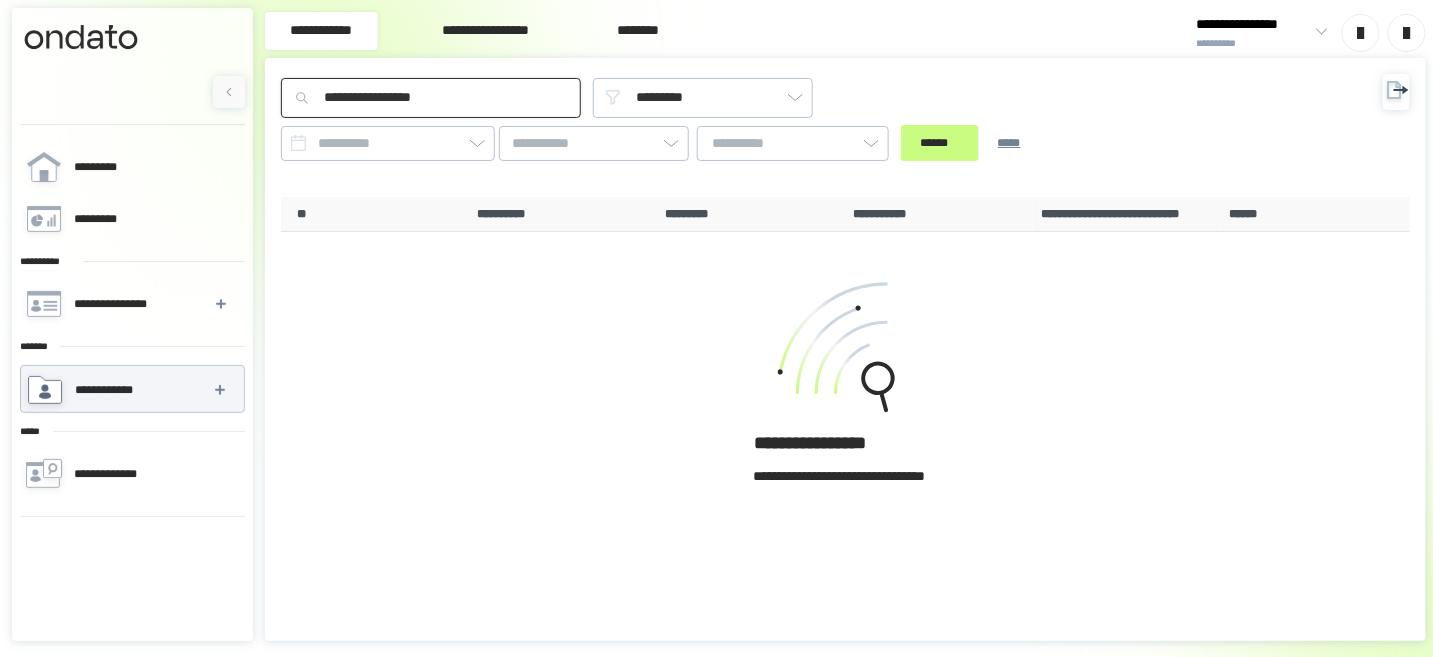 drag, startPoint x: 455, startPoint y: 101, endPoint x: 298, endPoint y: 96, distance: 157.0796 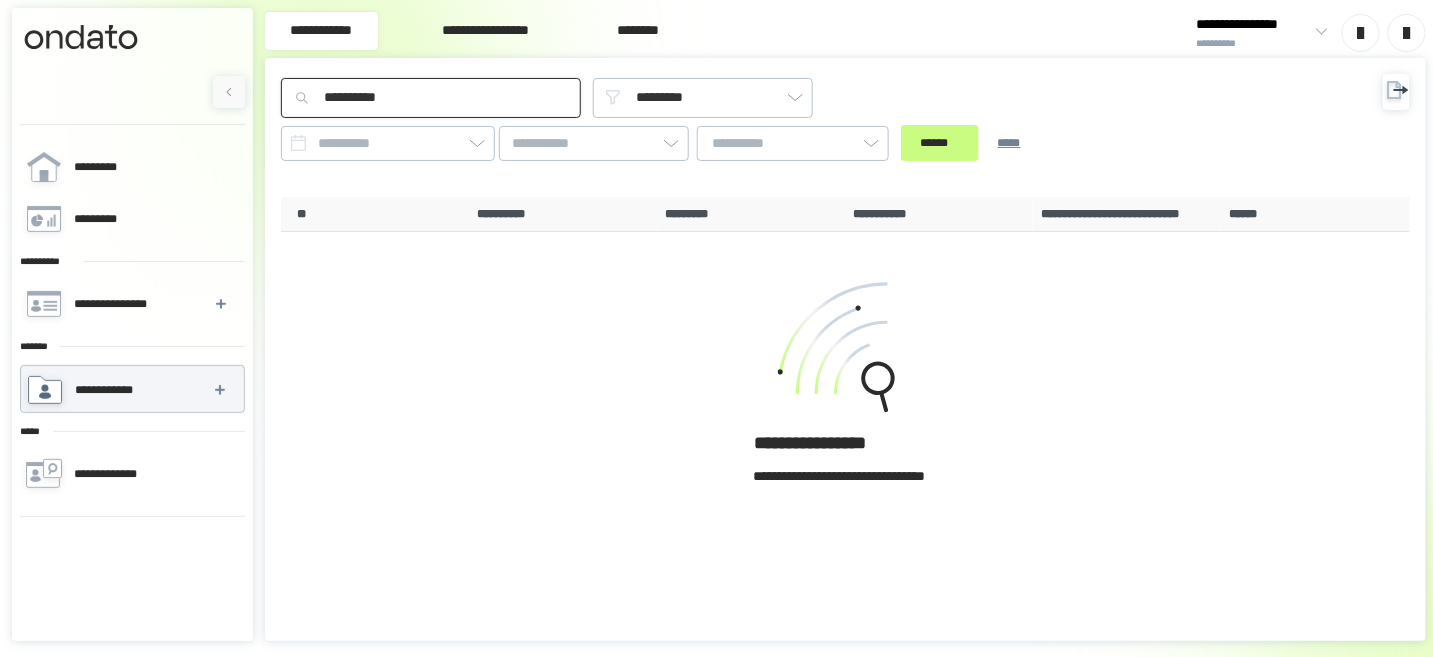click on "******" at bounding box center (940, 143) 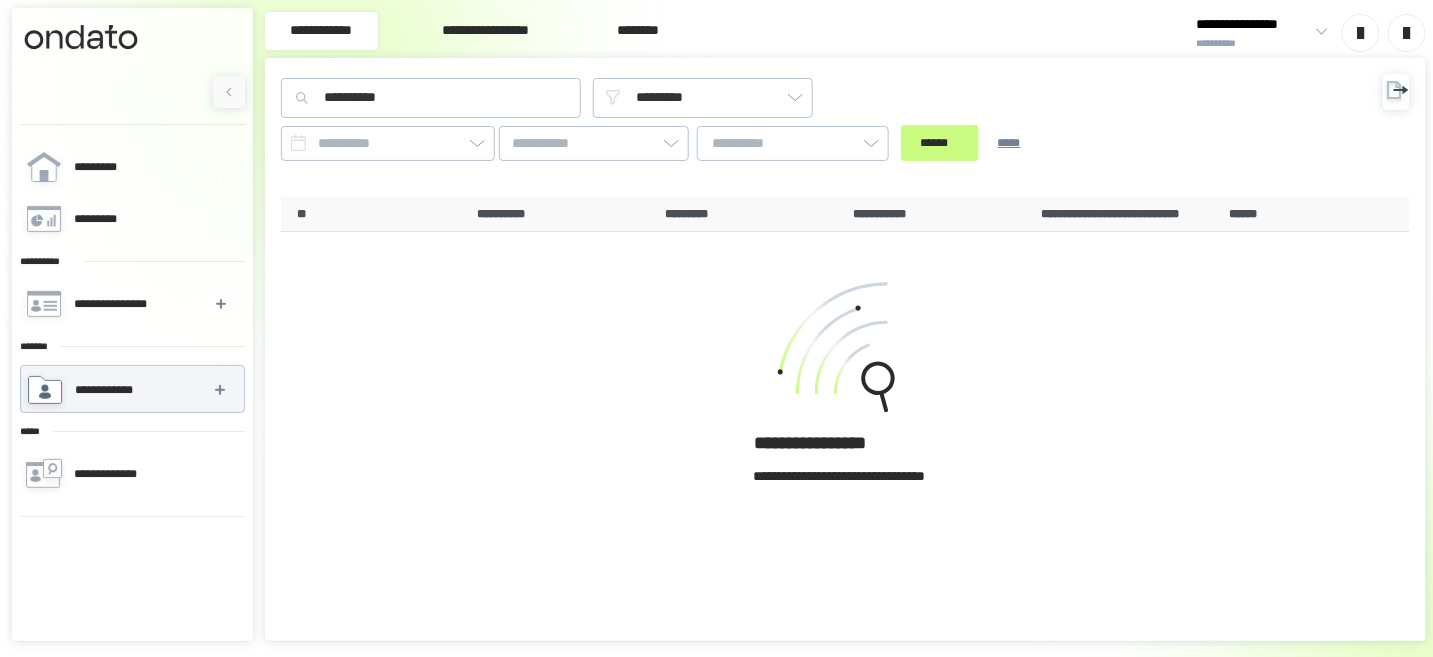 click at bounding box center (1318, 33) 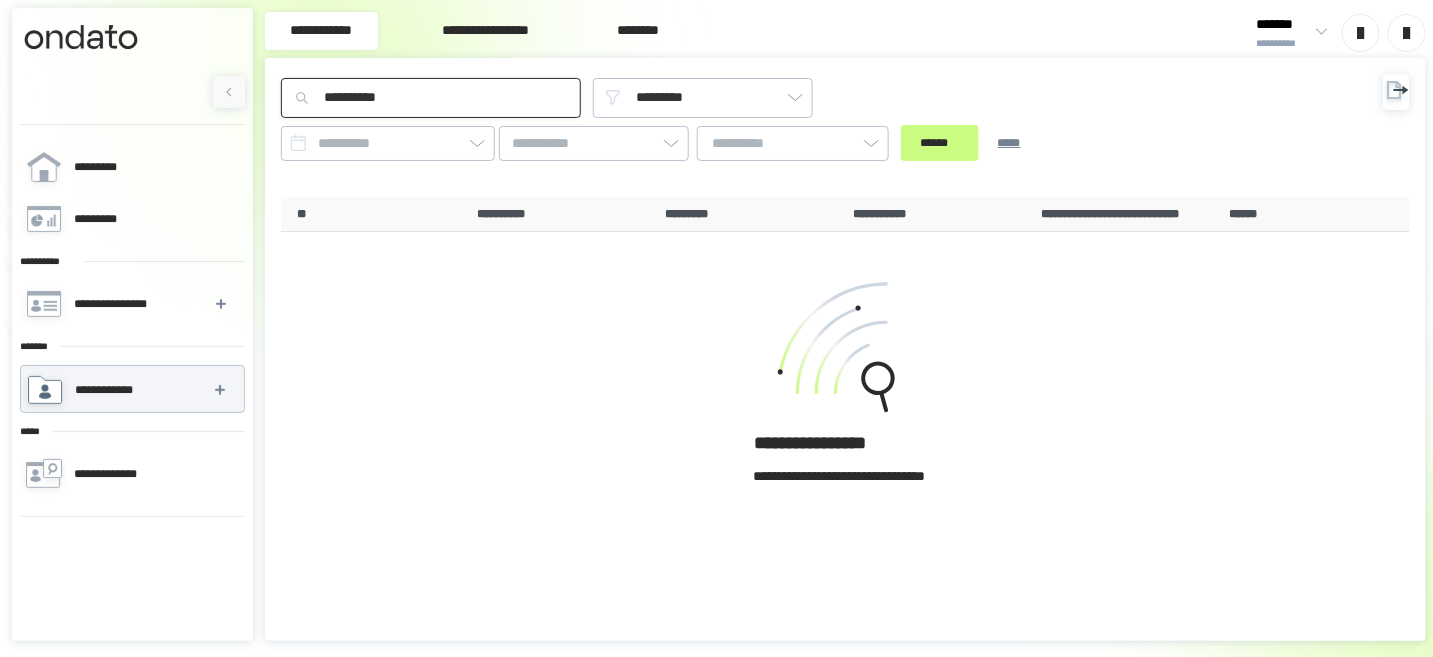 drag, startPoint x: 434, startPoint y: 102, endPoint x: 285, endPoint y: 93, distance: 149.27156 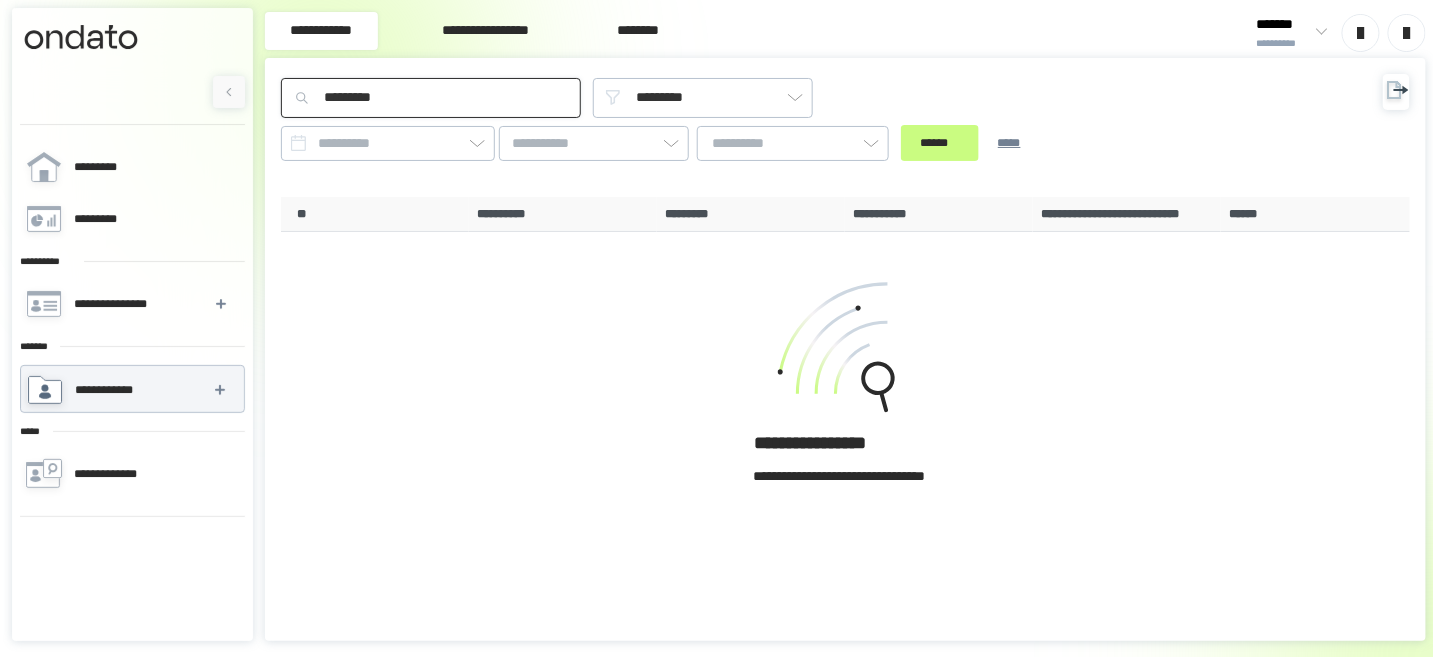 click on "******" at bounding box center [940, 143] 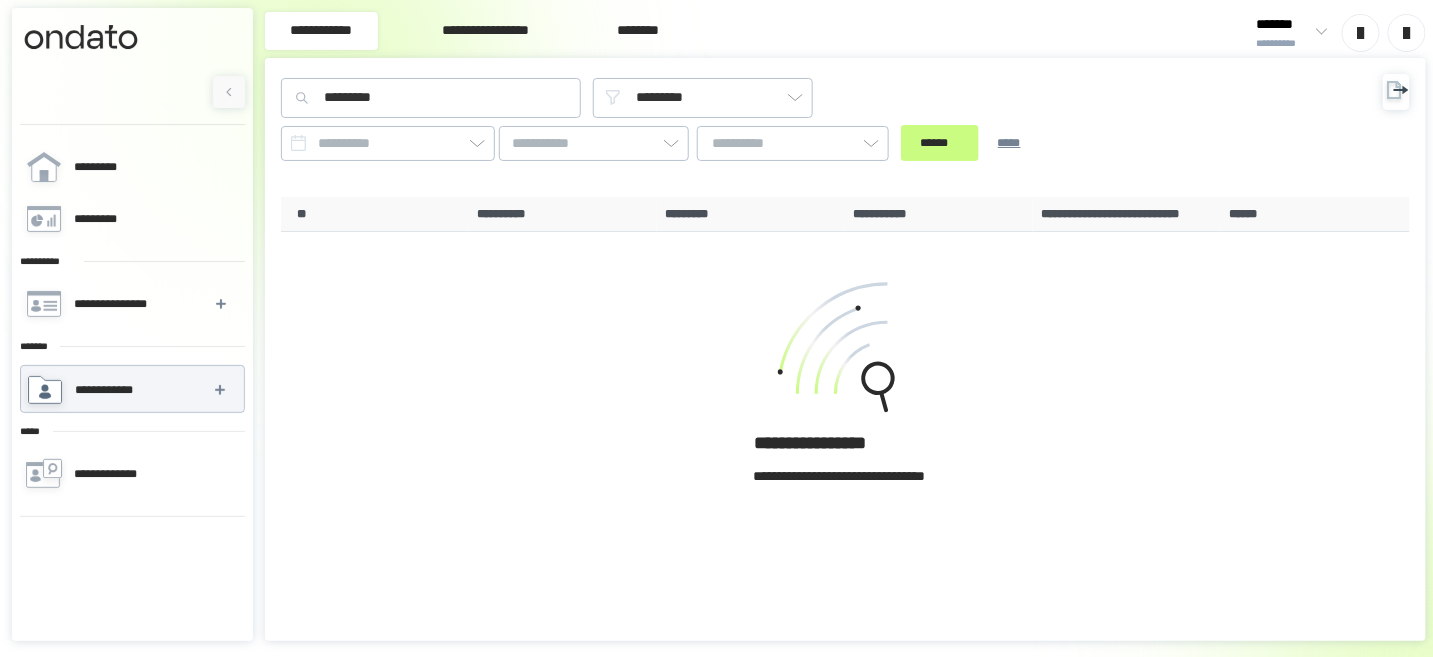 click on "**********" at bounding box center [1291, 32] 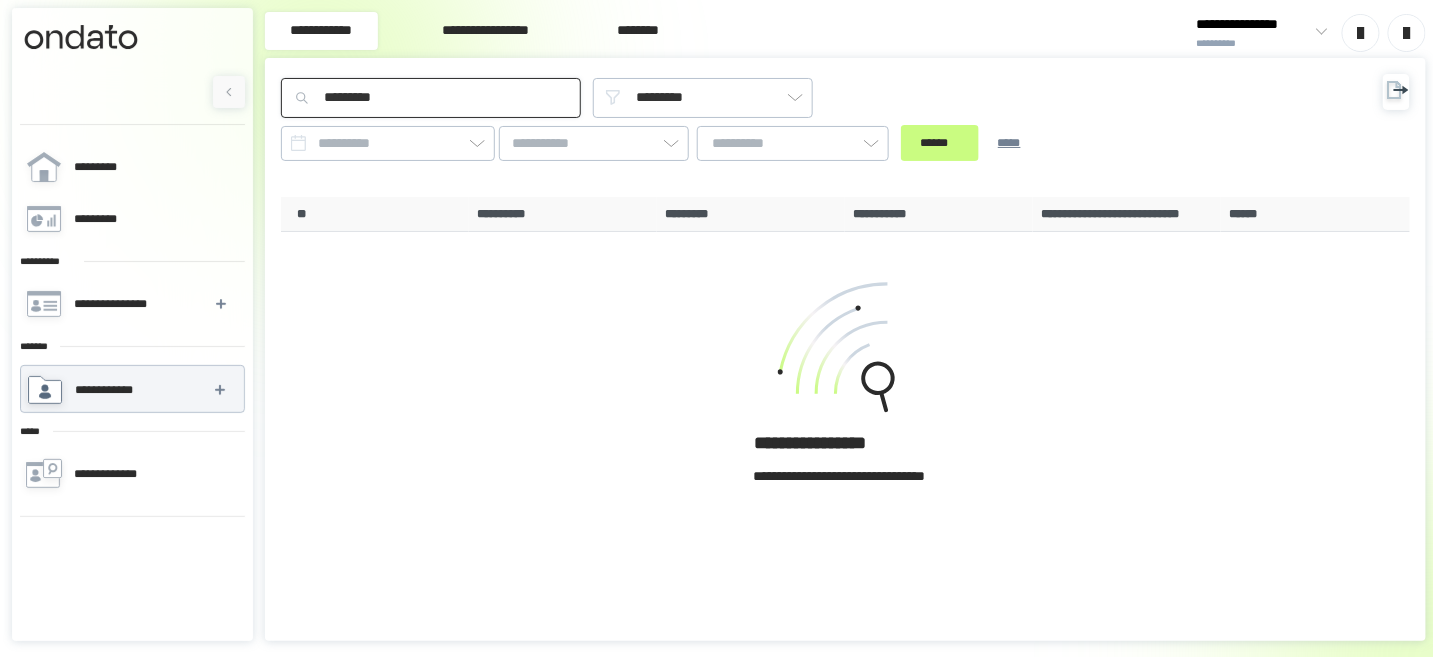 drag, startPoint x: 348, startPoint y: 101, endPoint x: 301, endPoint y: 94, distance: 47.518417 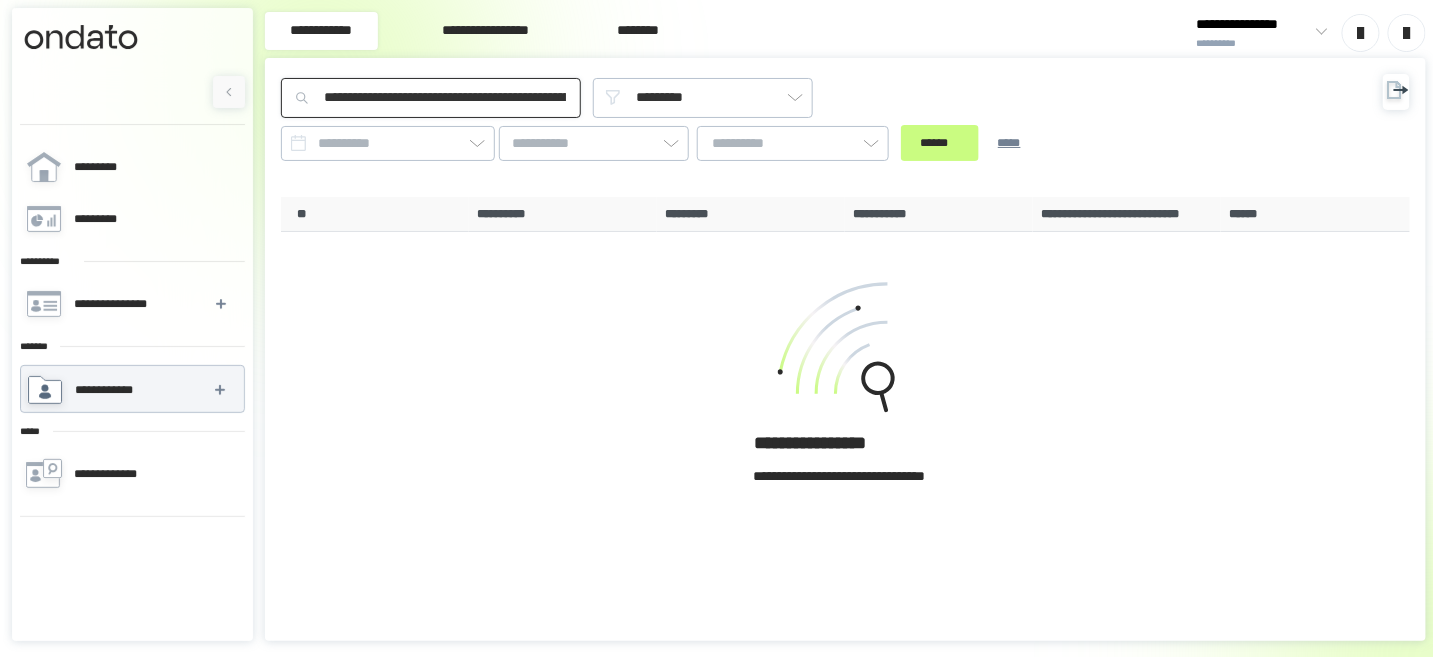 scroll, scrollTop: 0, scrollLeft: 588, axis: horizontal 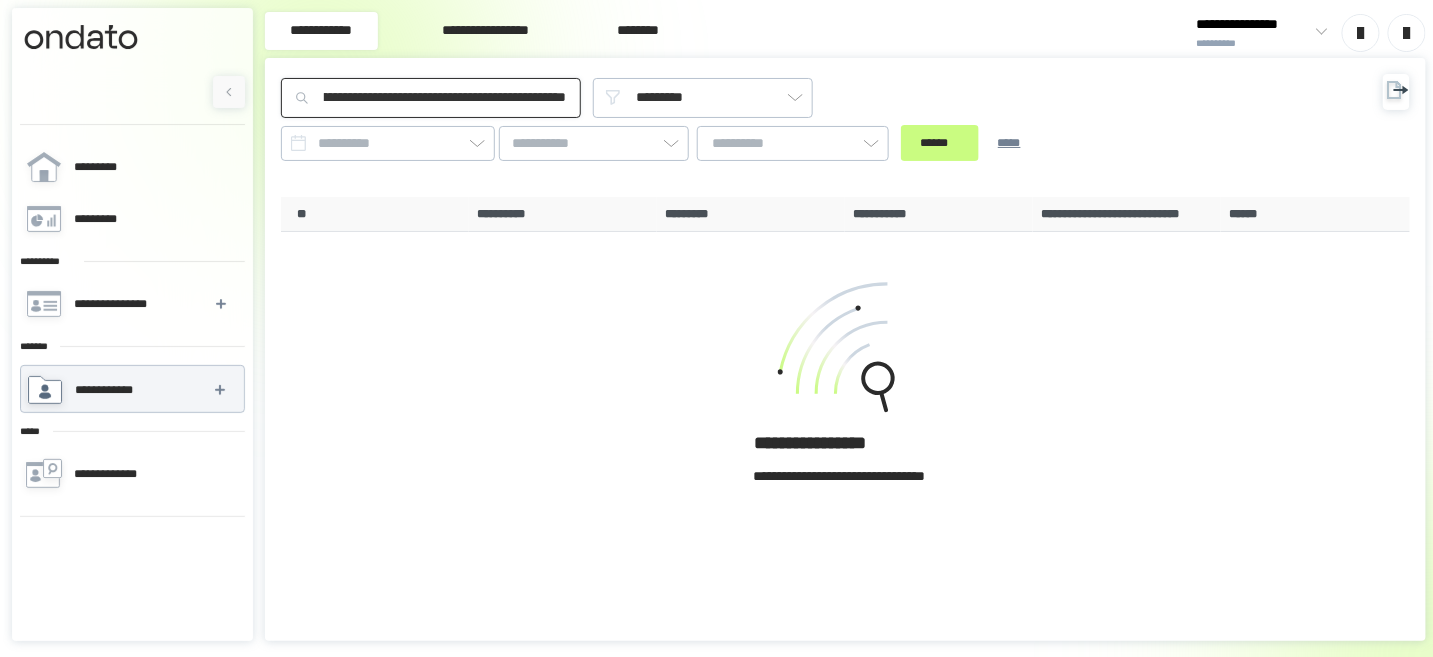 type on "[EMAIL]" 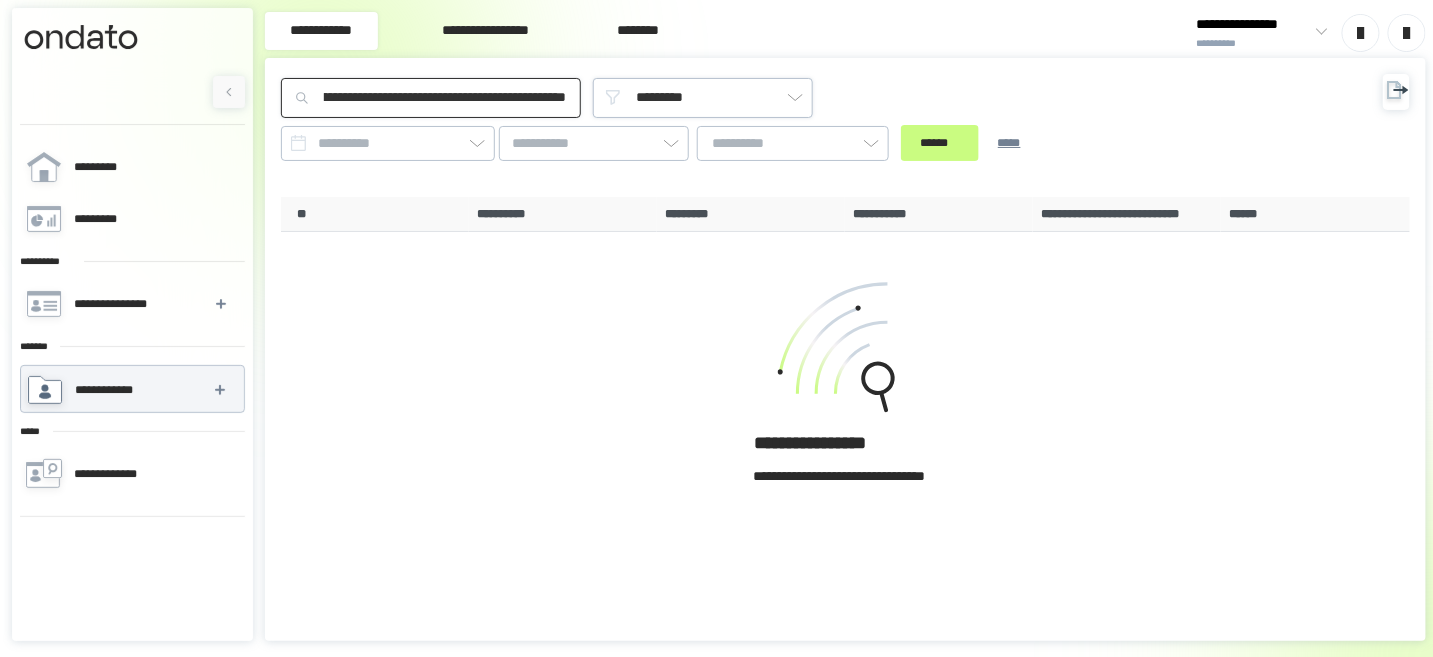 drag, startPoint x: 328, startPoint y: 96, endPoint x: 611, endPoint y: 99, distance: 283.0159 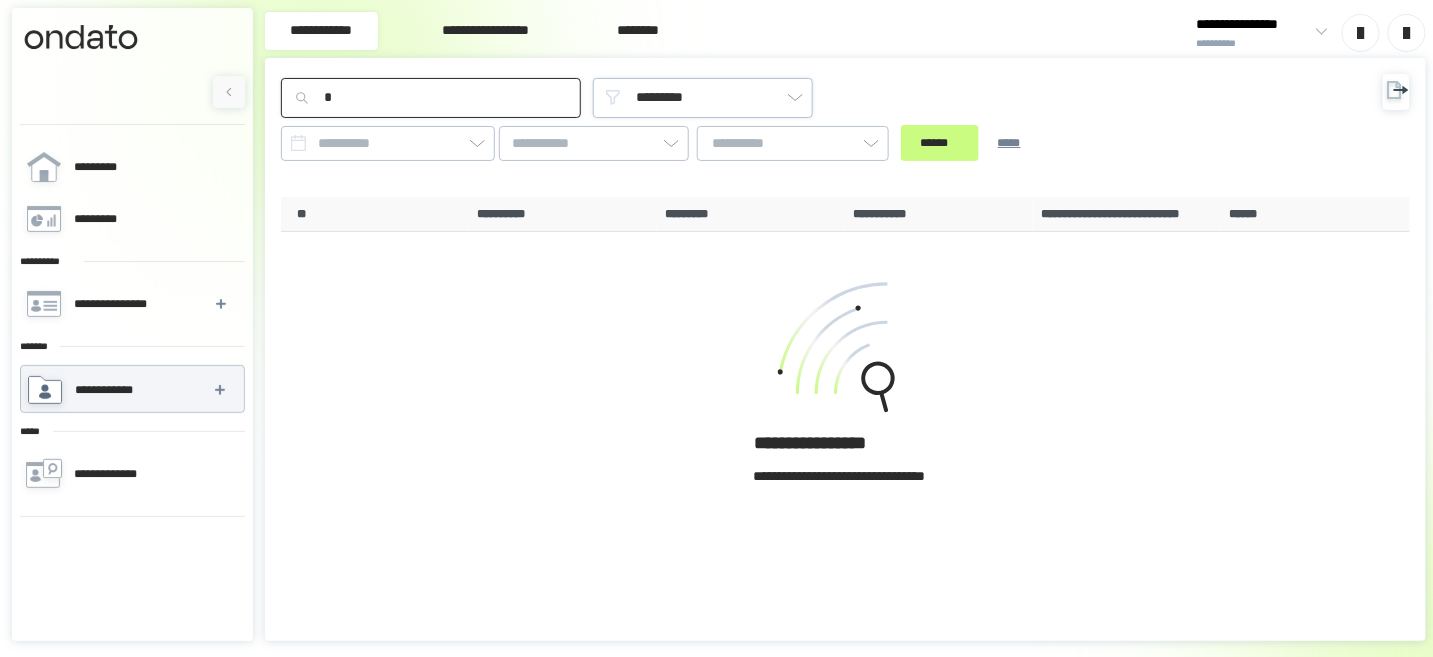 scroll, scrollTop: 0, scrollLeft: 0, axis: both 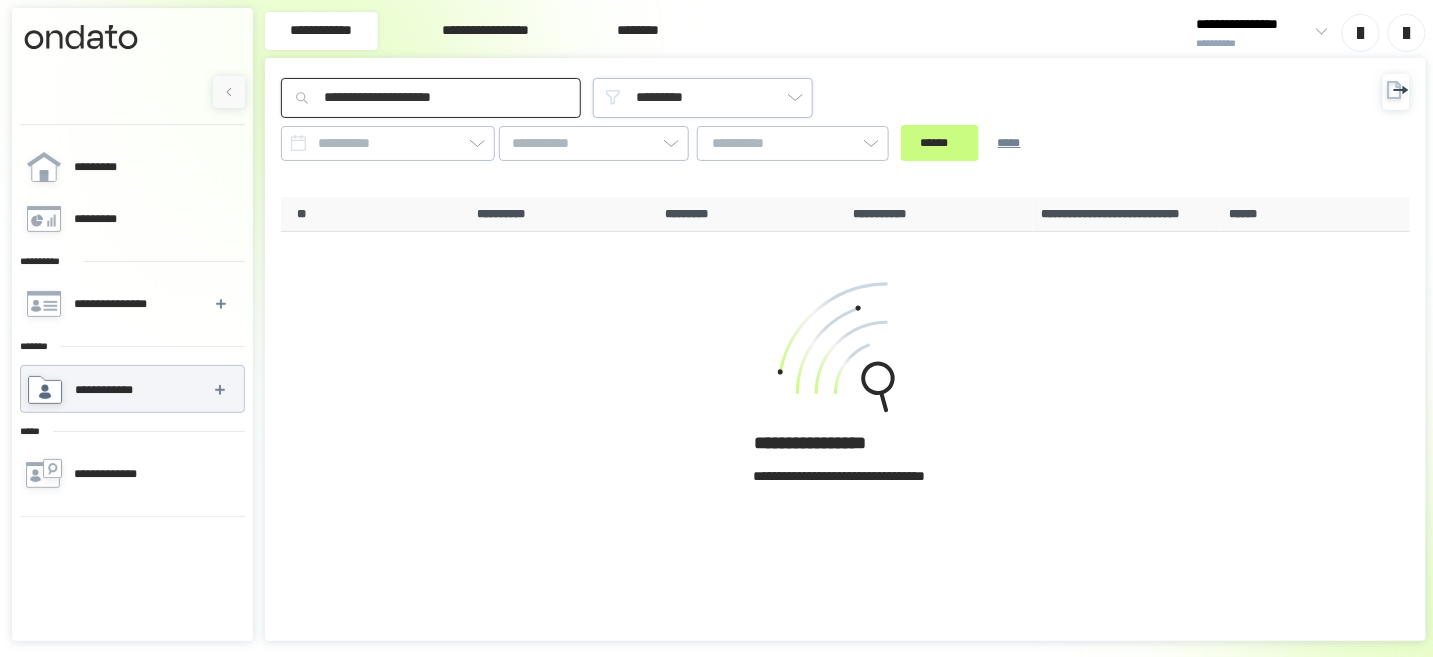type on "**********" 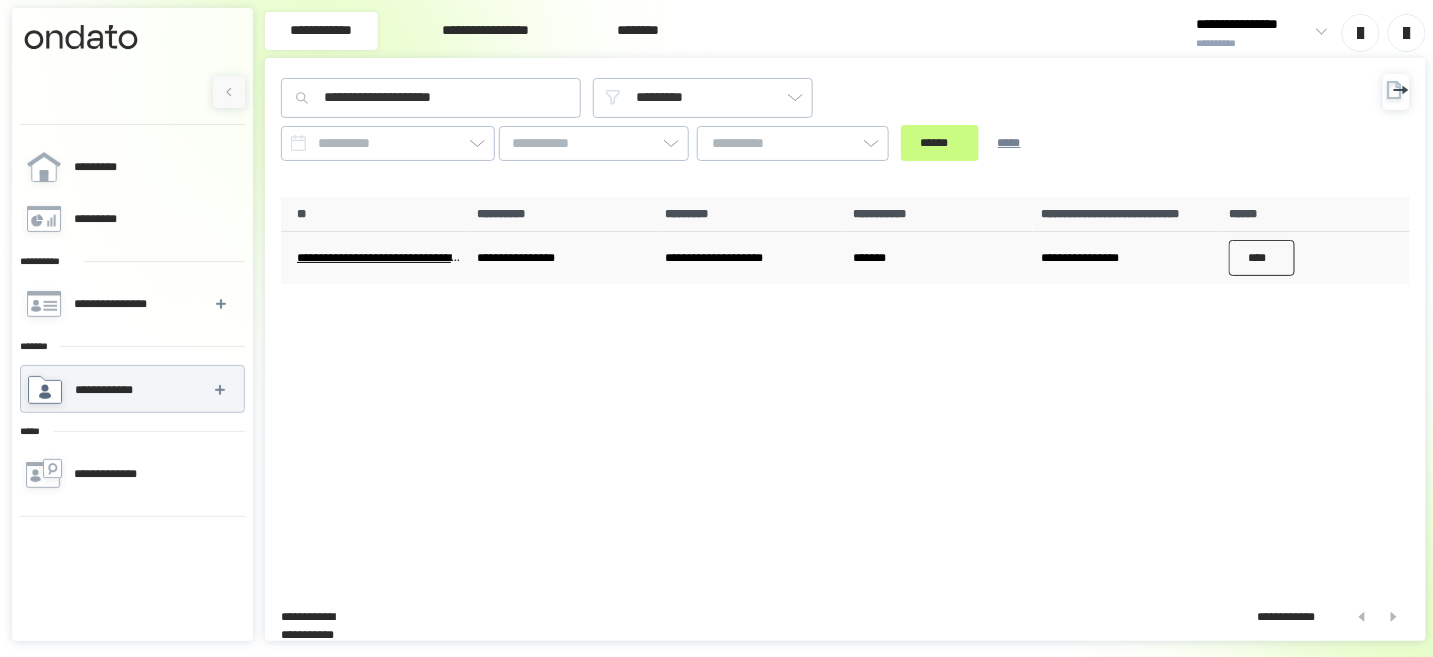 click on "****" at bounding box center (1262, 258) 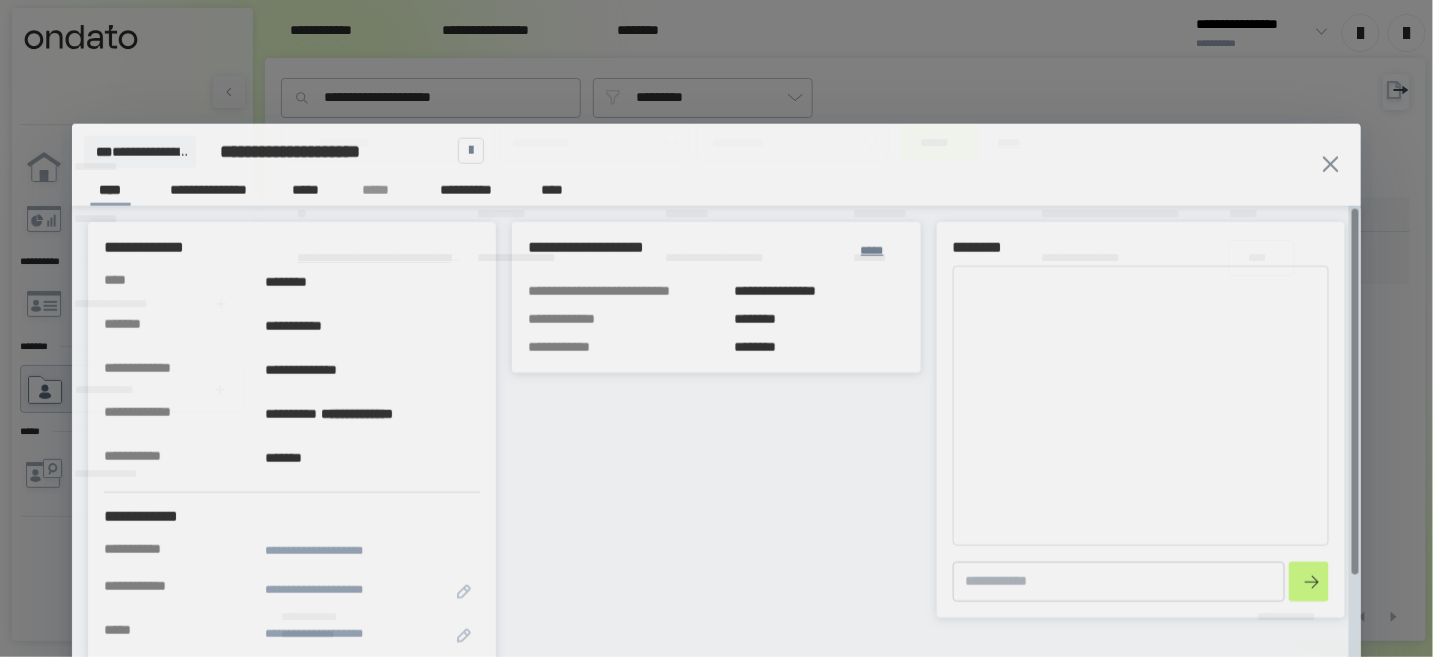 type on "*" 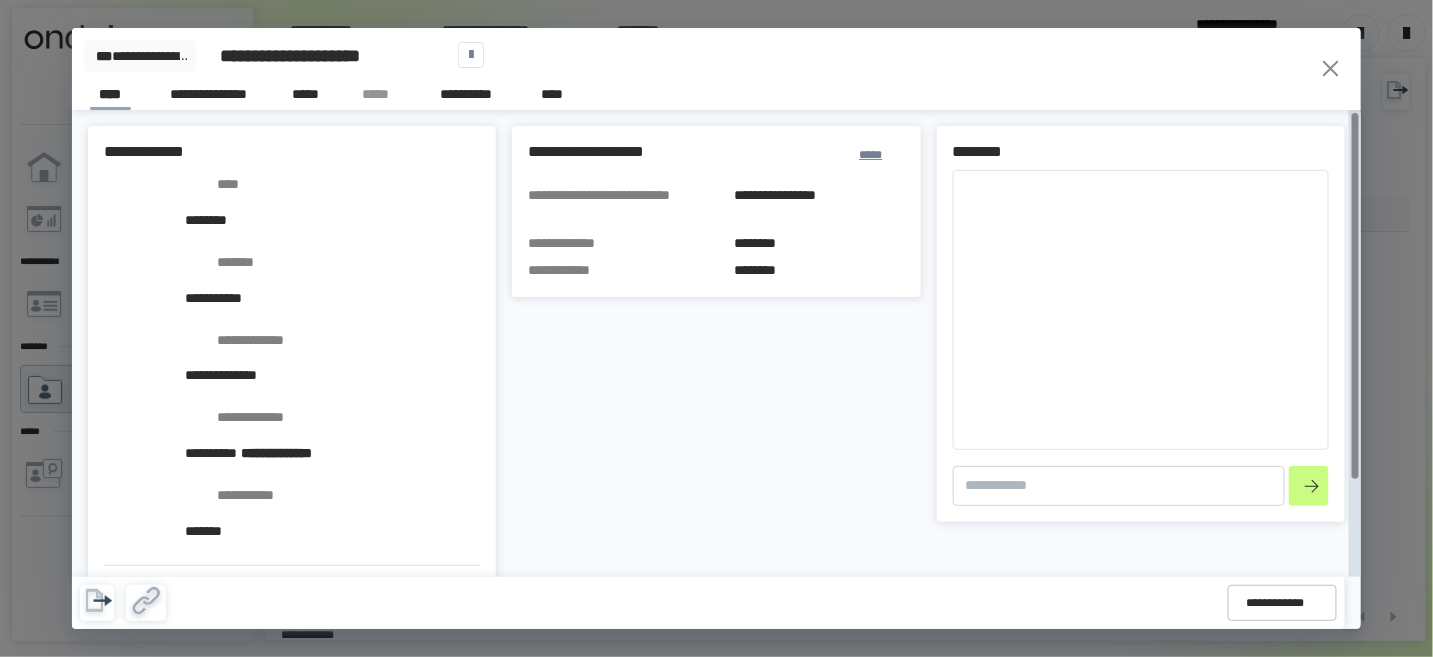 click on "[FIRST] [LAST]" at bounding box center (673, 75) 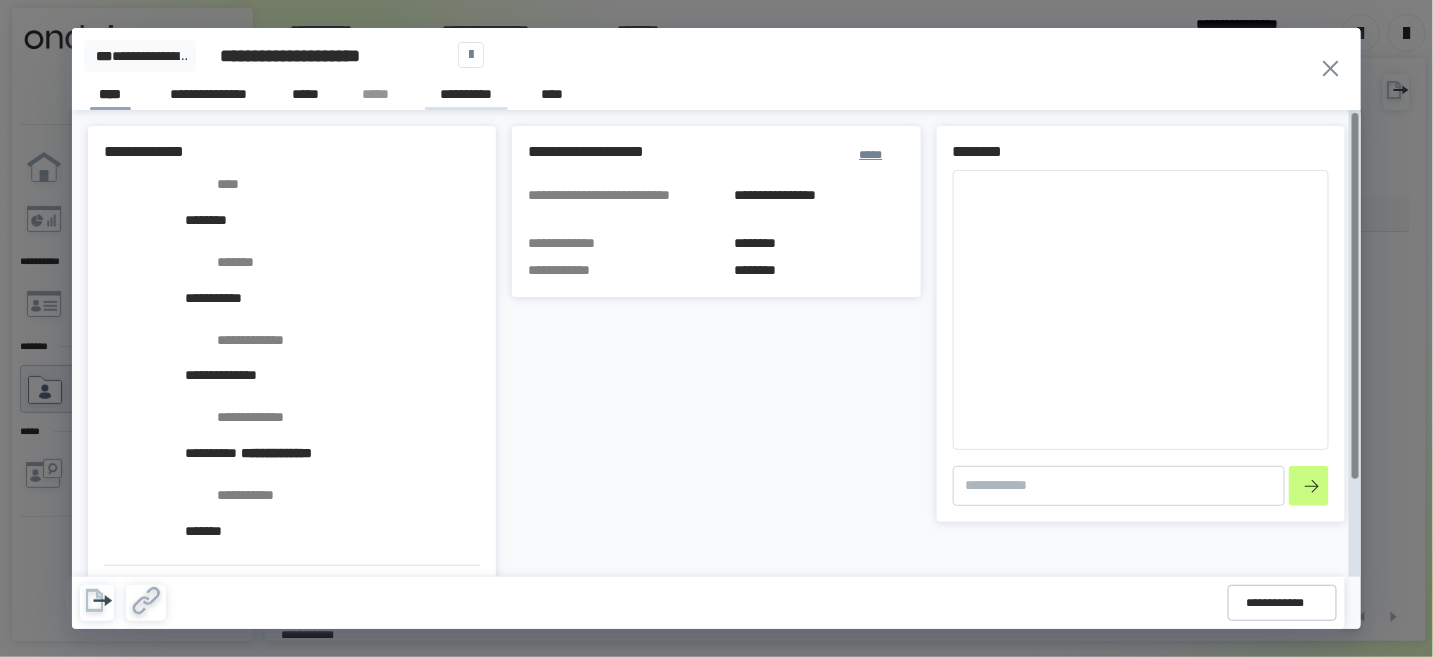 click on "**********" at bounding box center [466, 97] 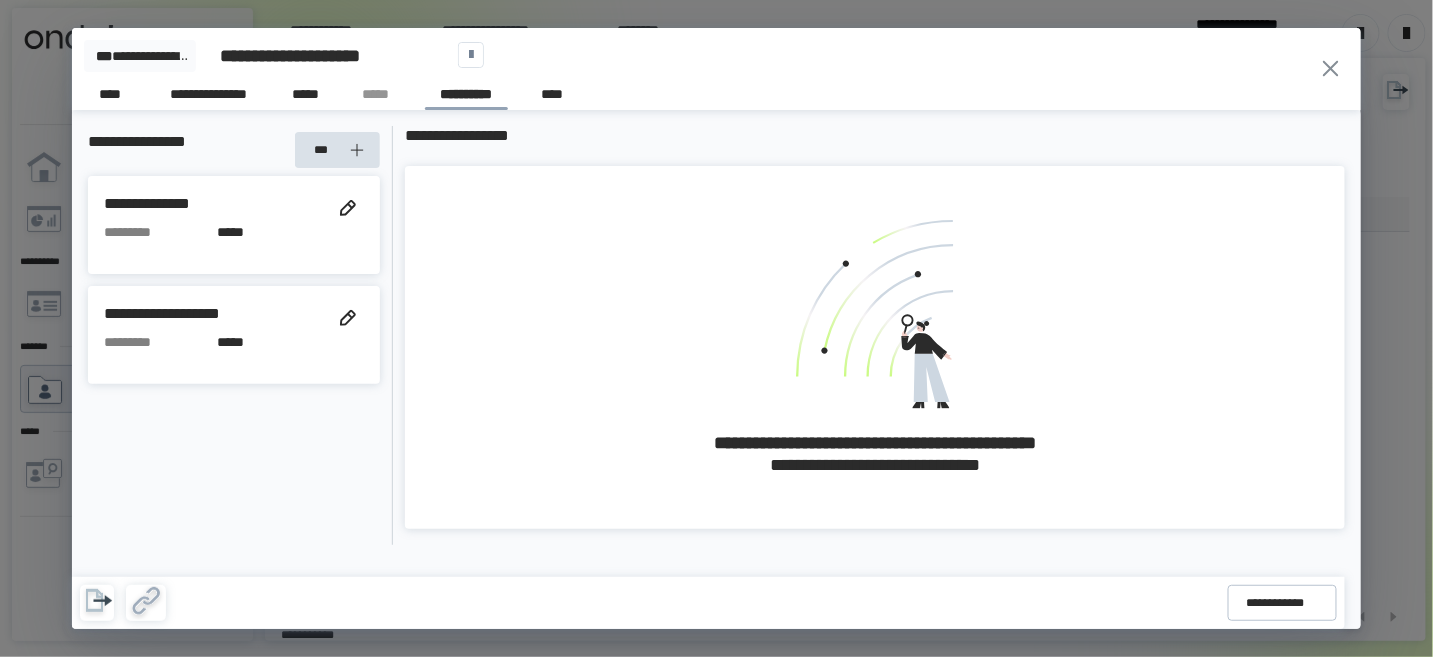 click 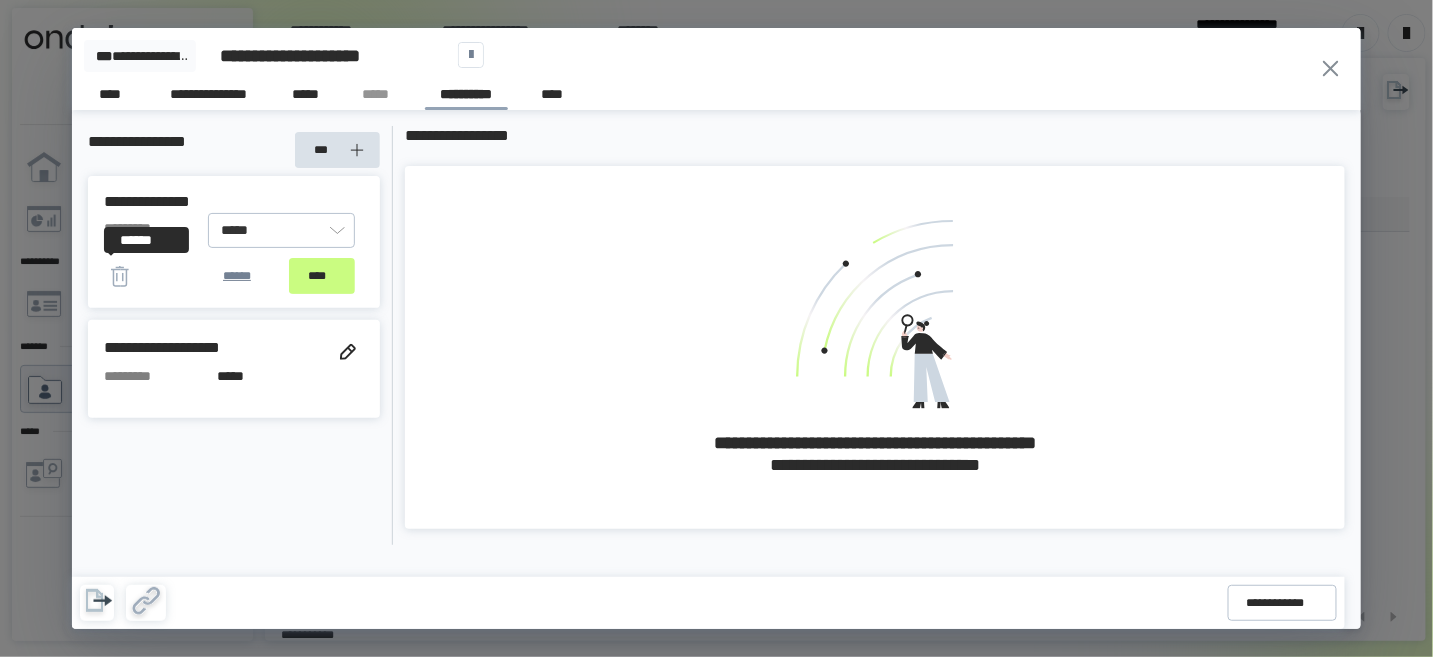 click 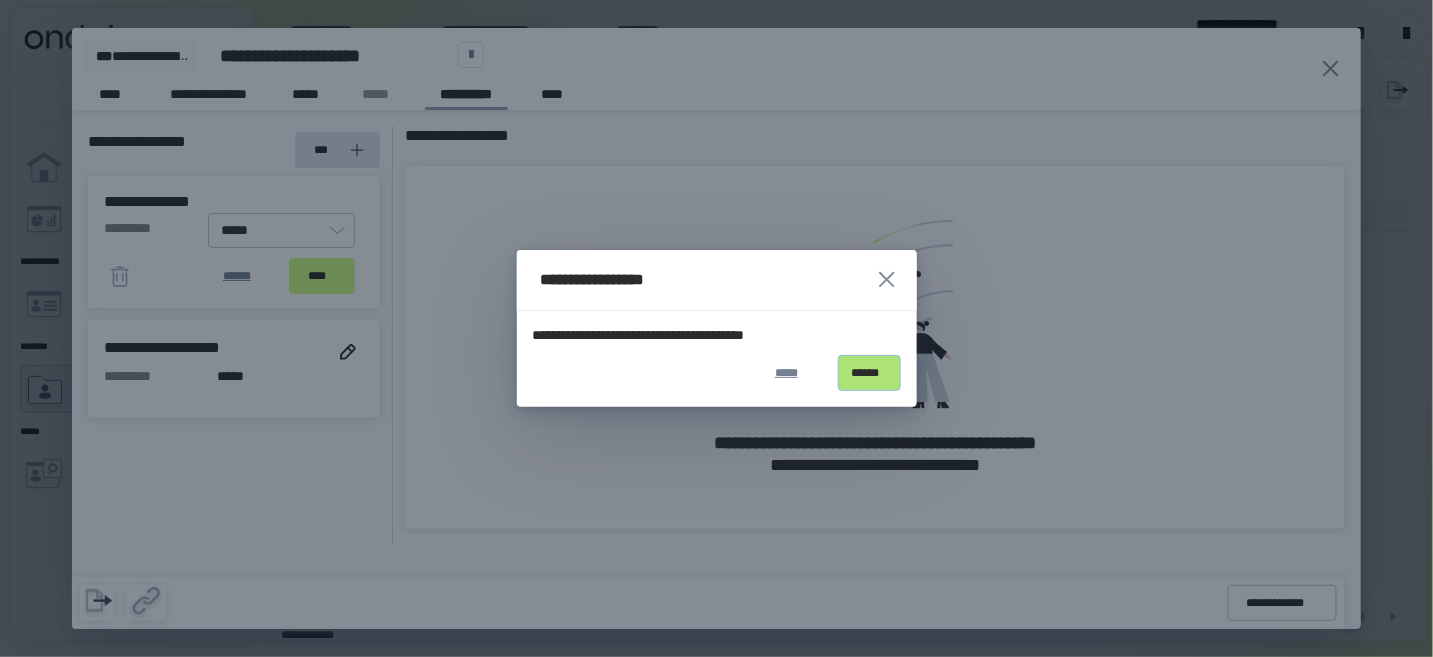 click on "******" at bounding box center (869, 373) 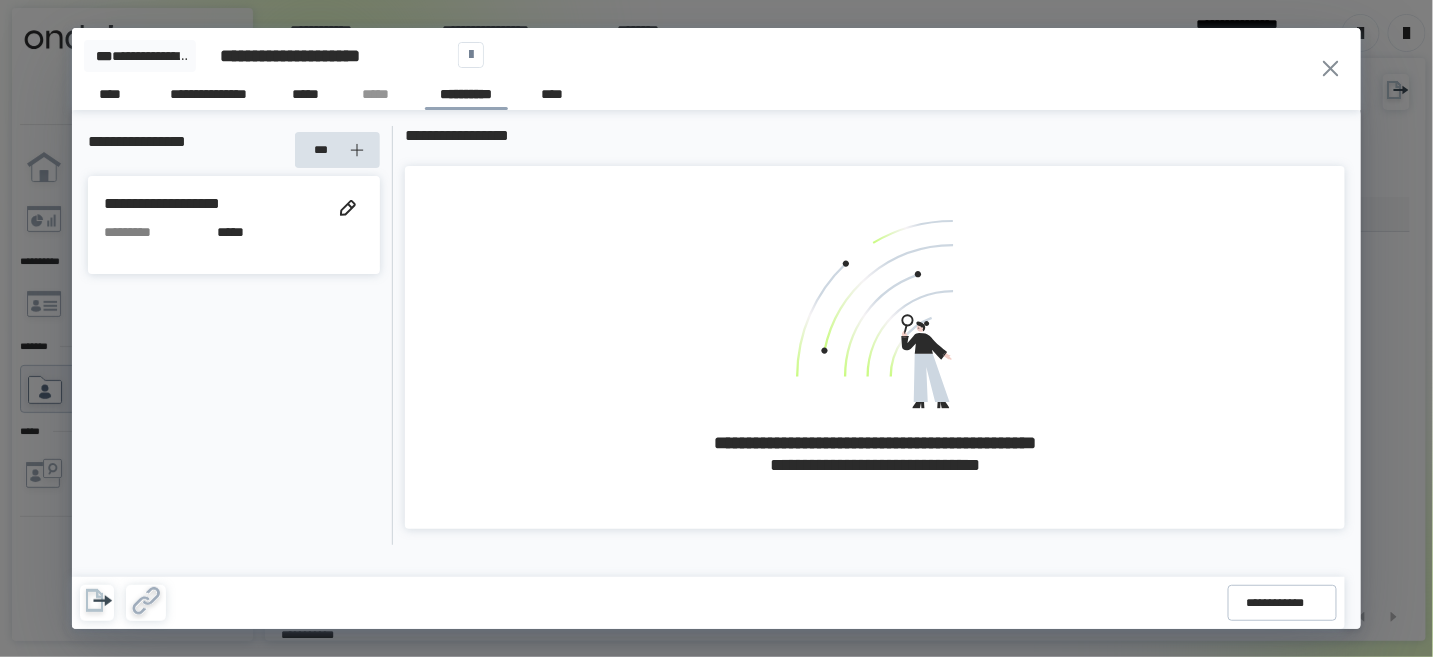click 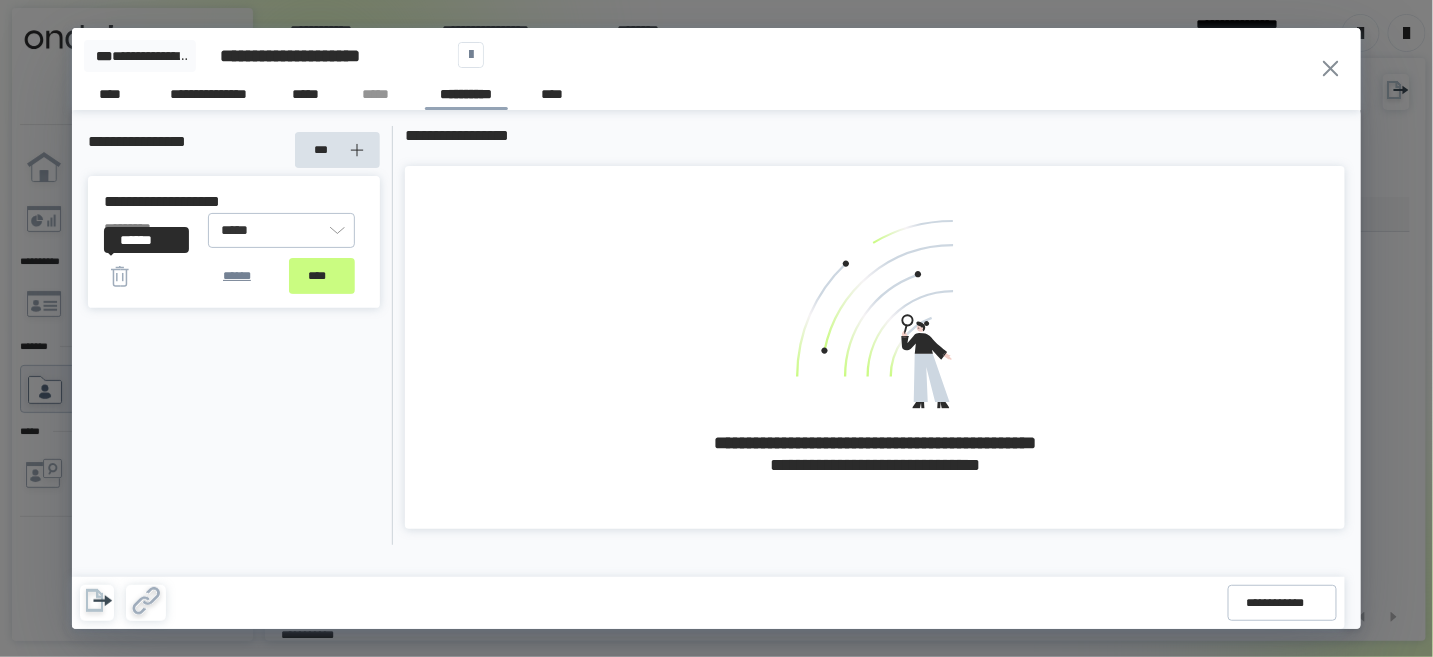 click 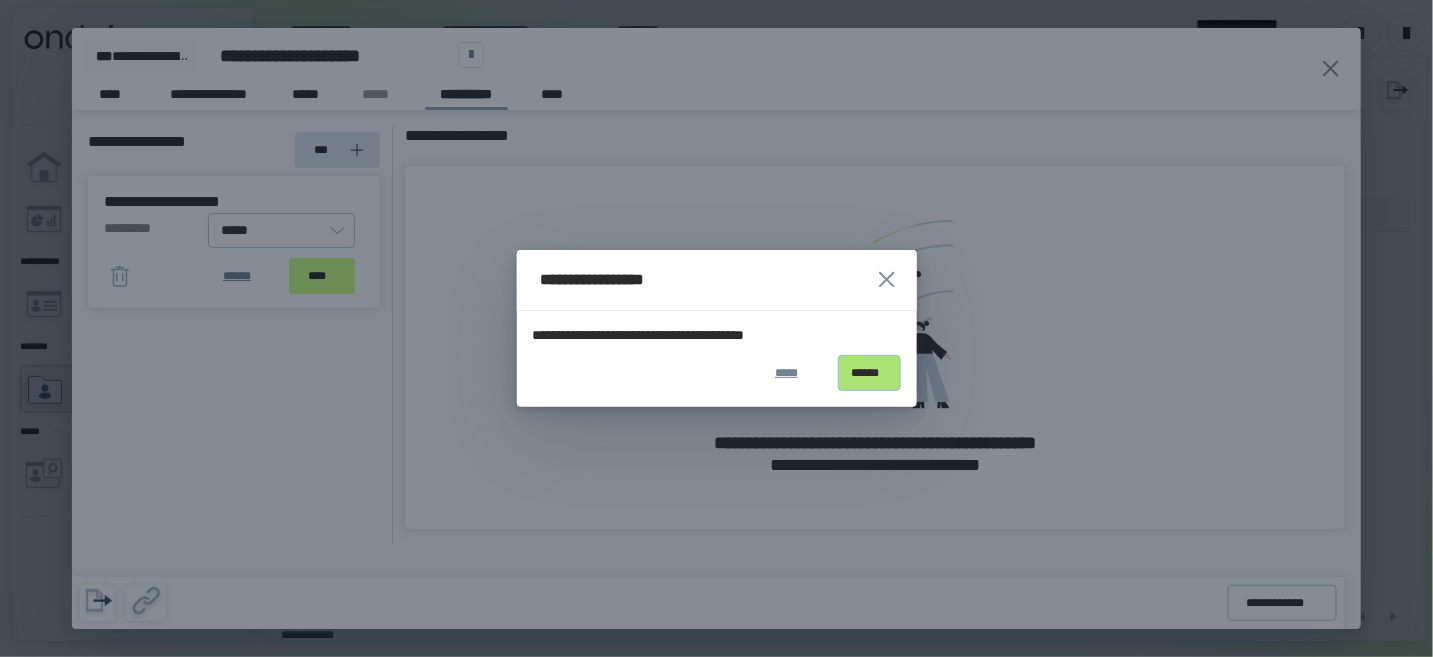 click on "******" at bounding box center (869, 373) 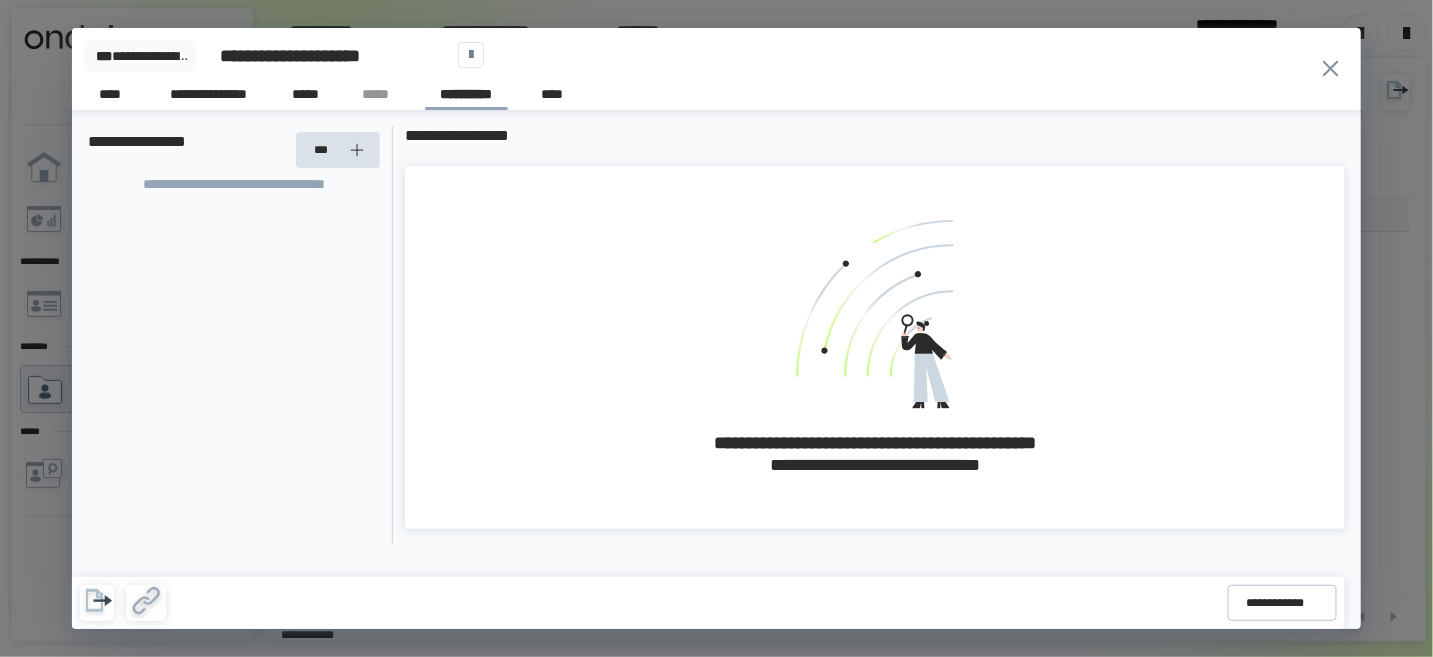 click 